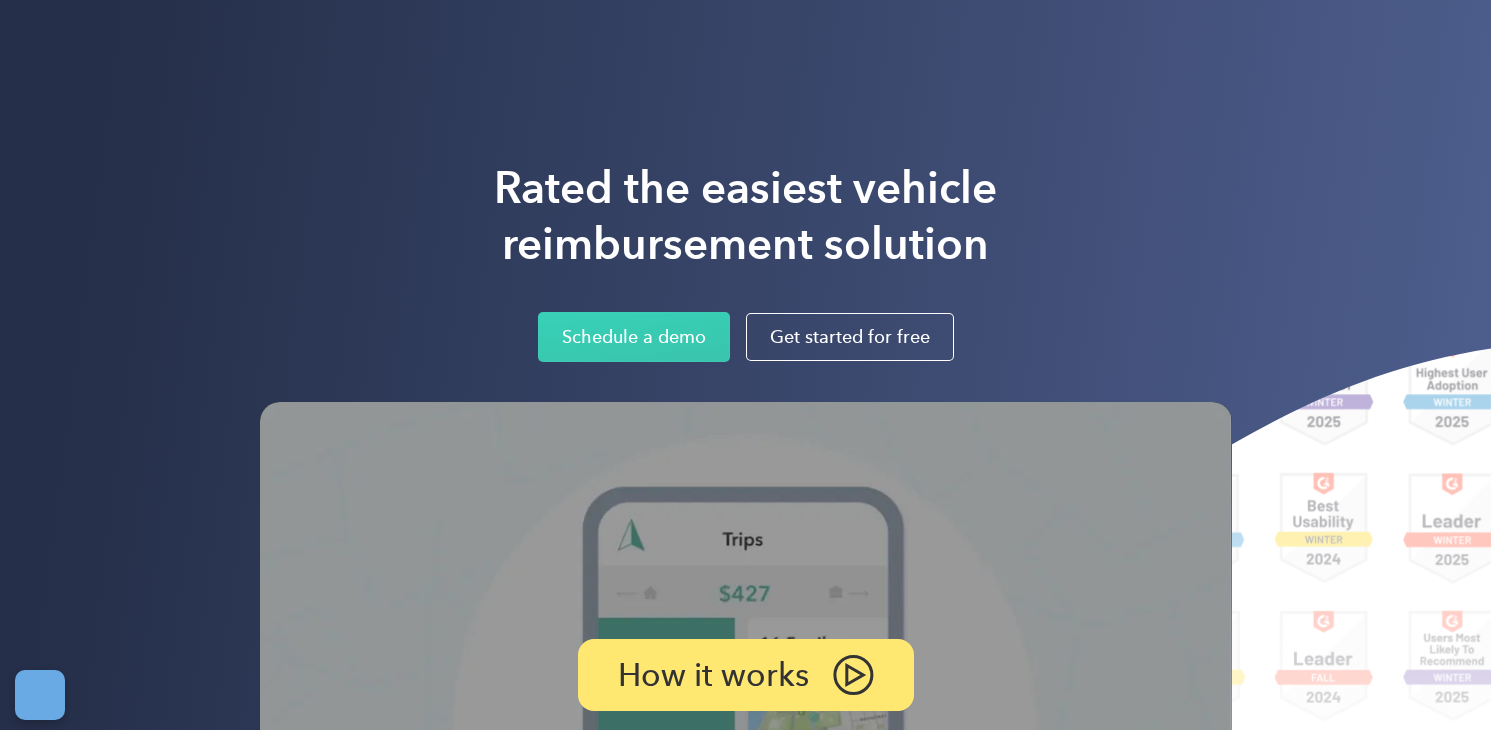 scroll, scrollTop: 0, scrollLeft: 0, axis: both 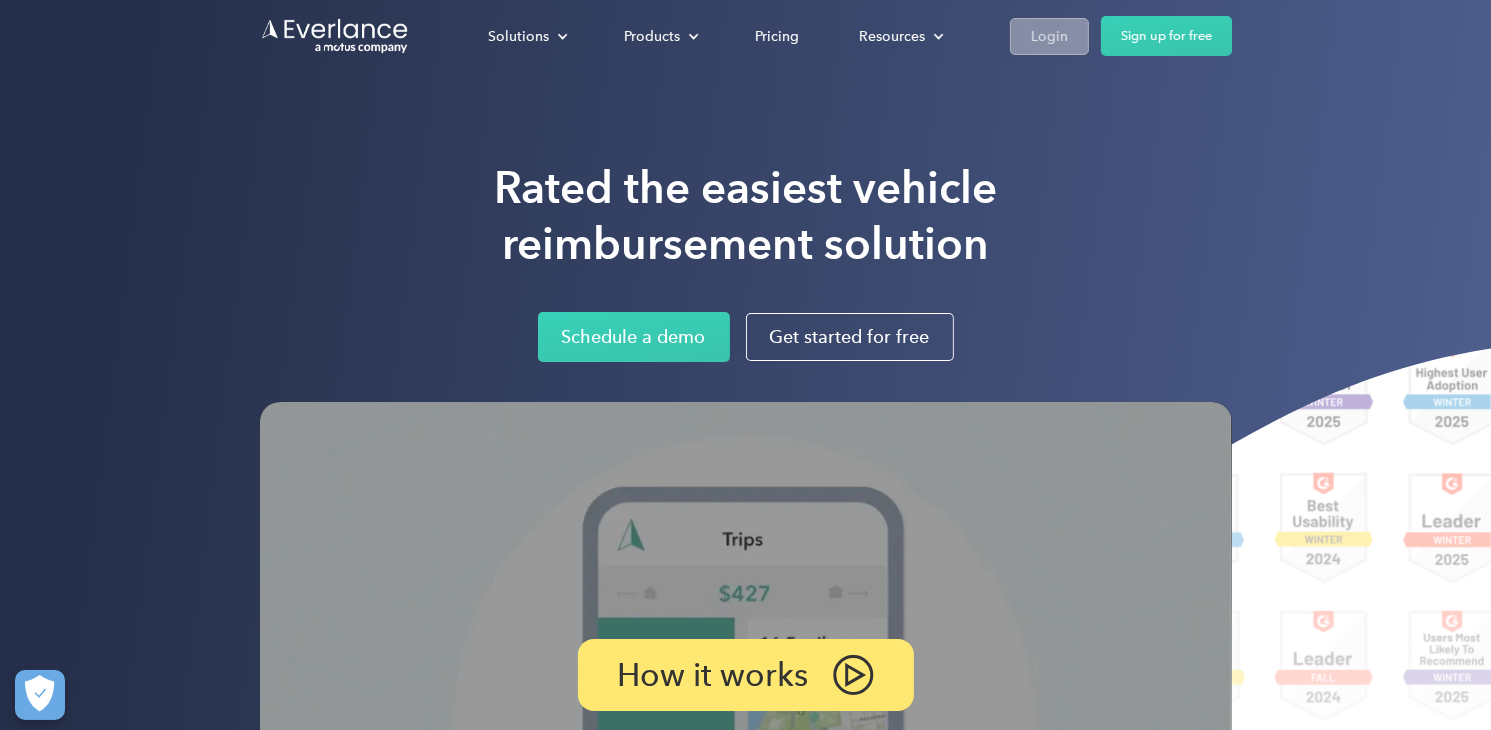 click on "Login" at bounding box center (1049, 36) 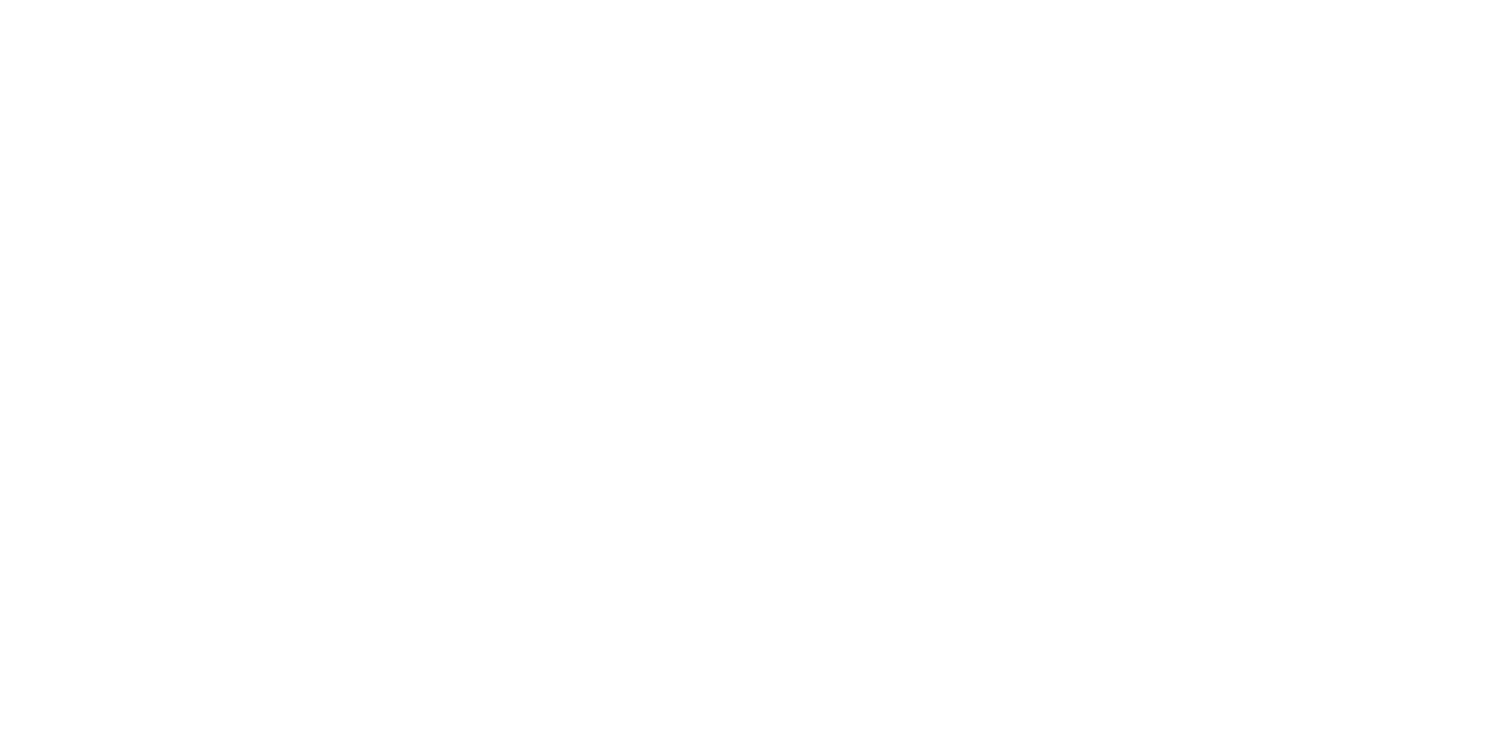 scroll, scrollTop: 0, scrollLeft: 0, axis: both 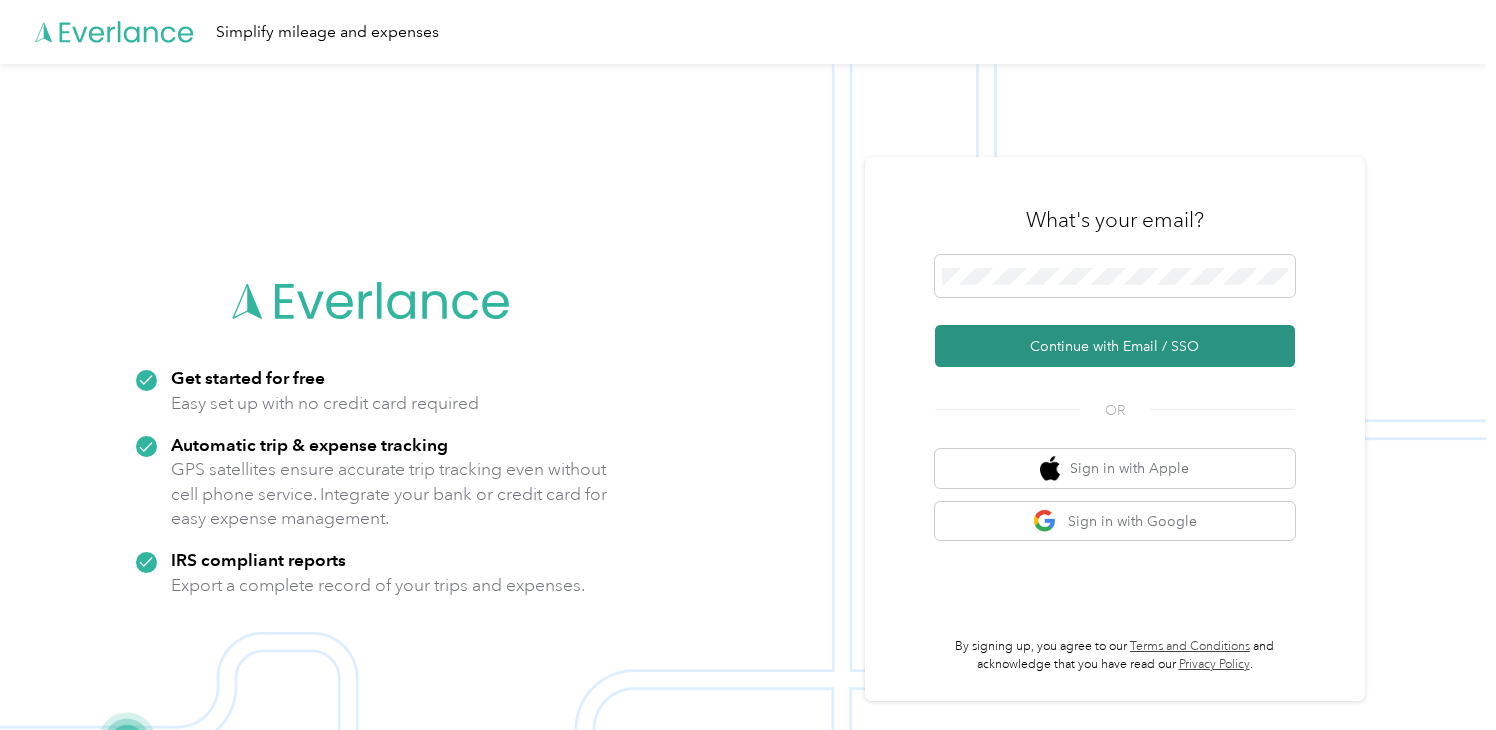 click on "Continue with Email / SSO" at bounding box center [1115, 346] 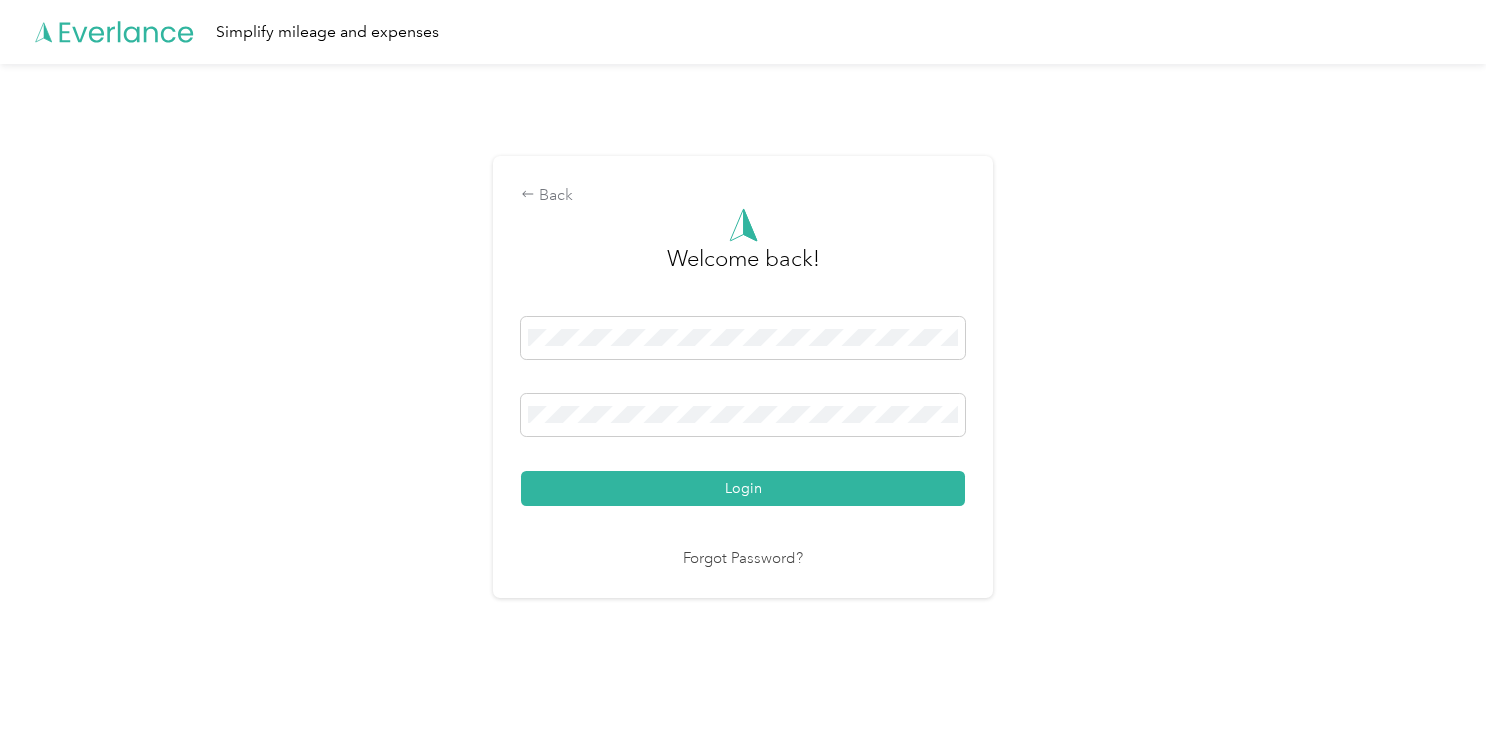 click on "Login" at bounding box center (743, 488) 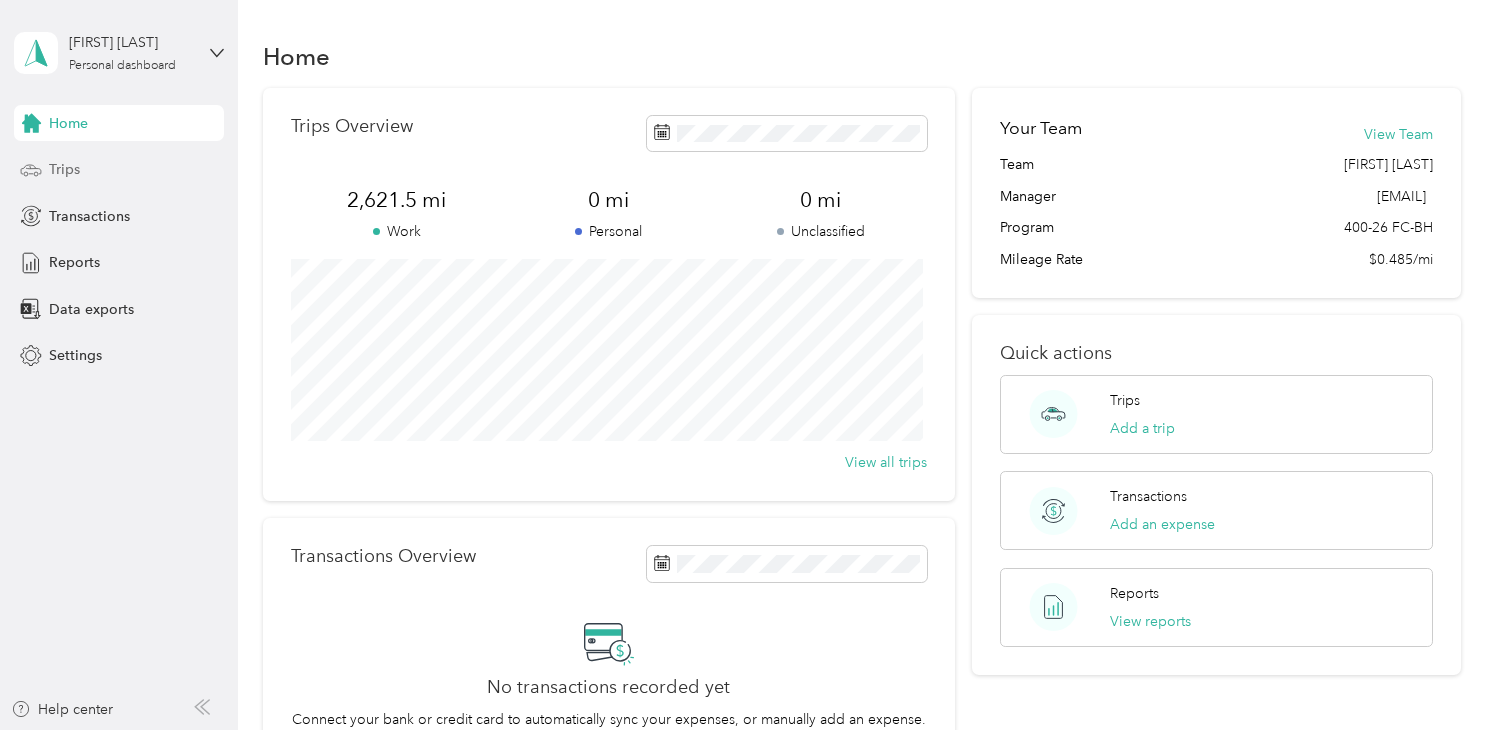 click on "Trips" at bounding box center [64, 169] 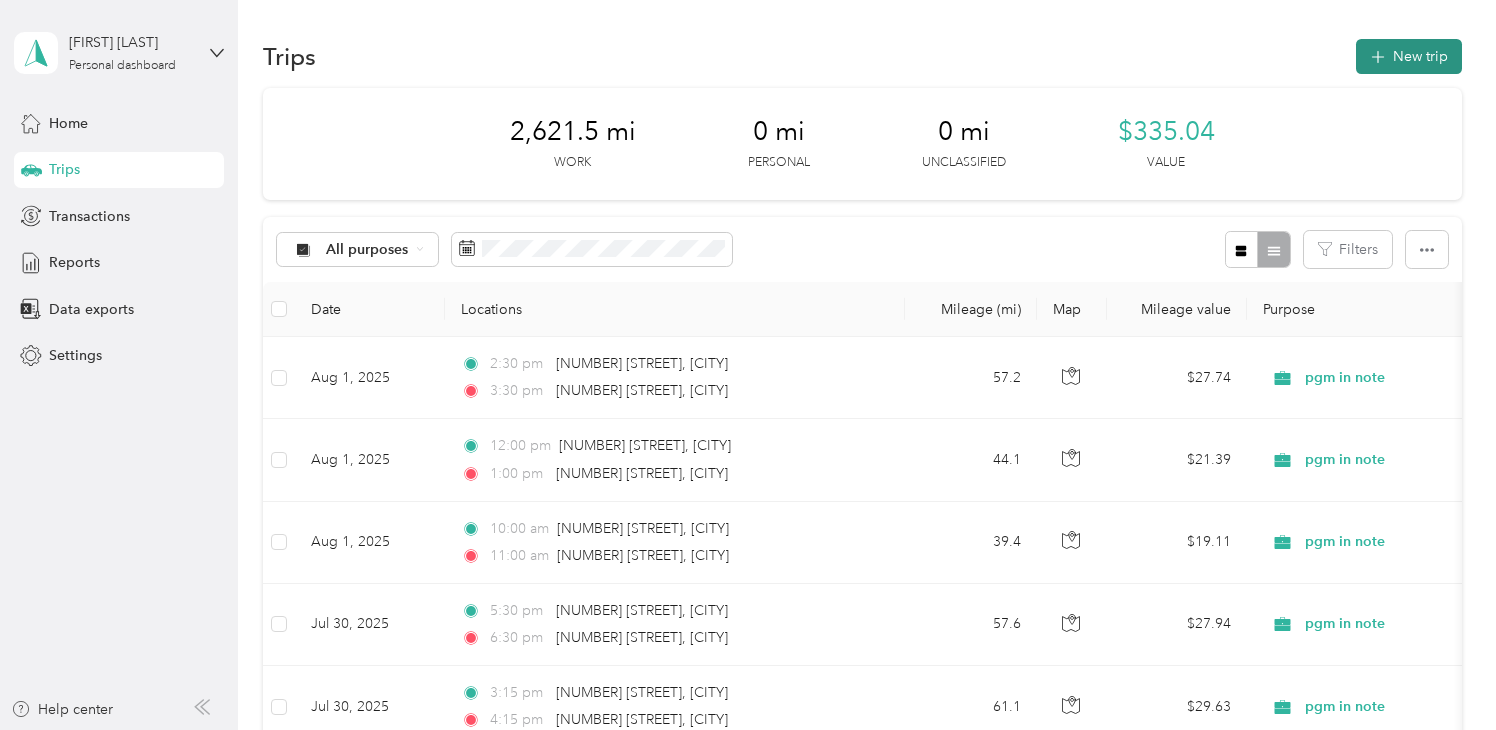 click 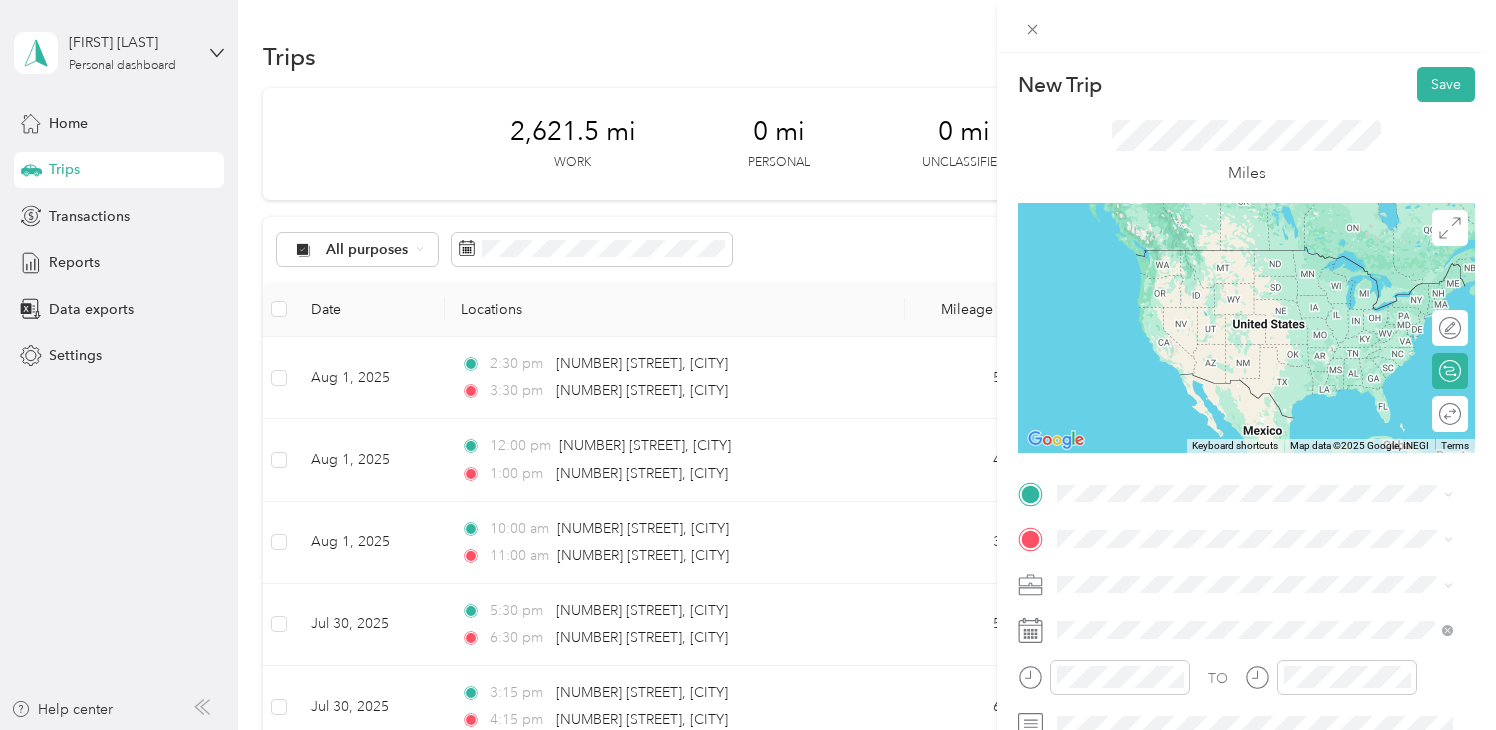 click on "[NUMBER] [STREET]
[CITY], [STATE] [POSTAL_CODE], [COUNTRY]" at bounding box center [1239, 257] 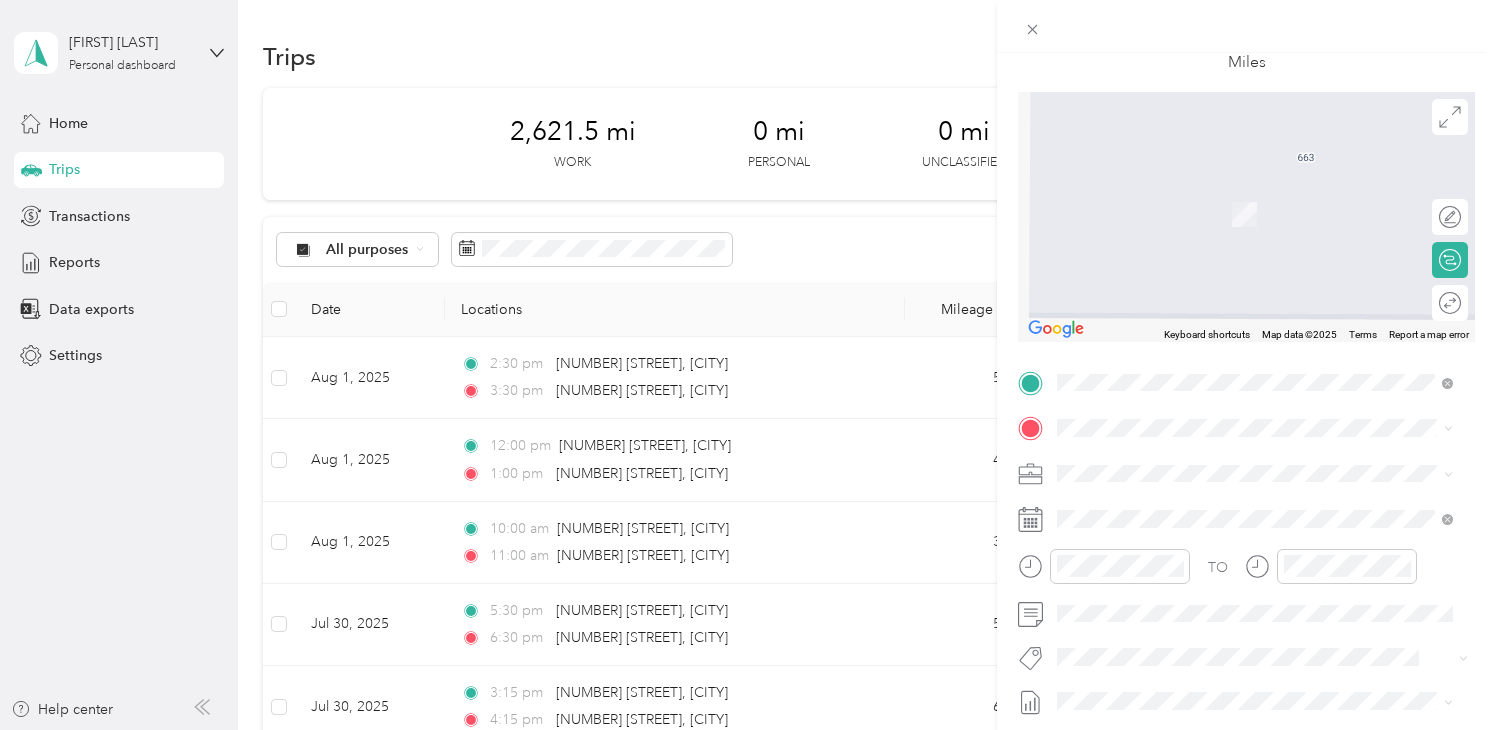 scroll, scrollTop: 113, scrollLeft: 0, axis: vertical 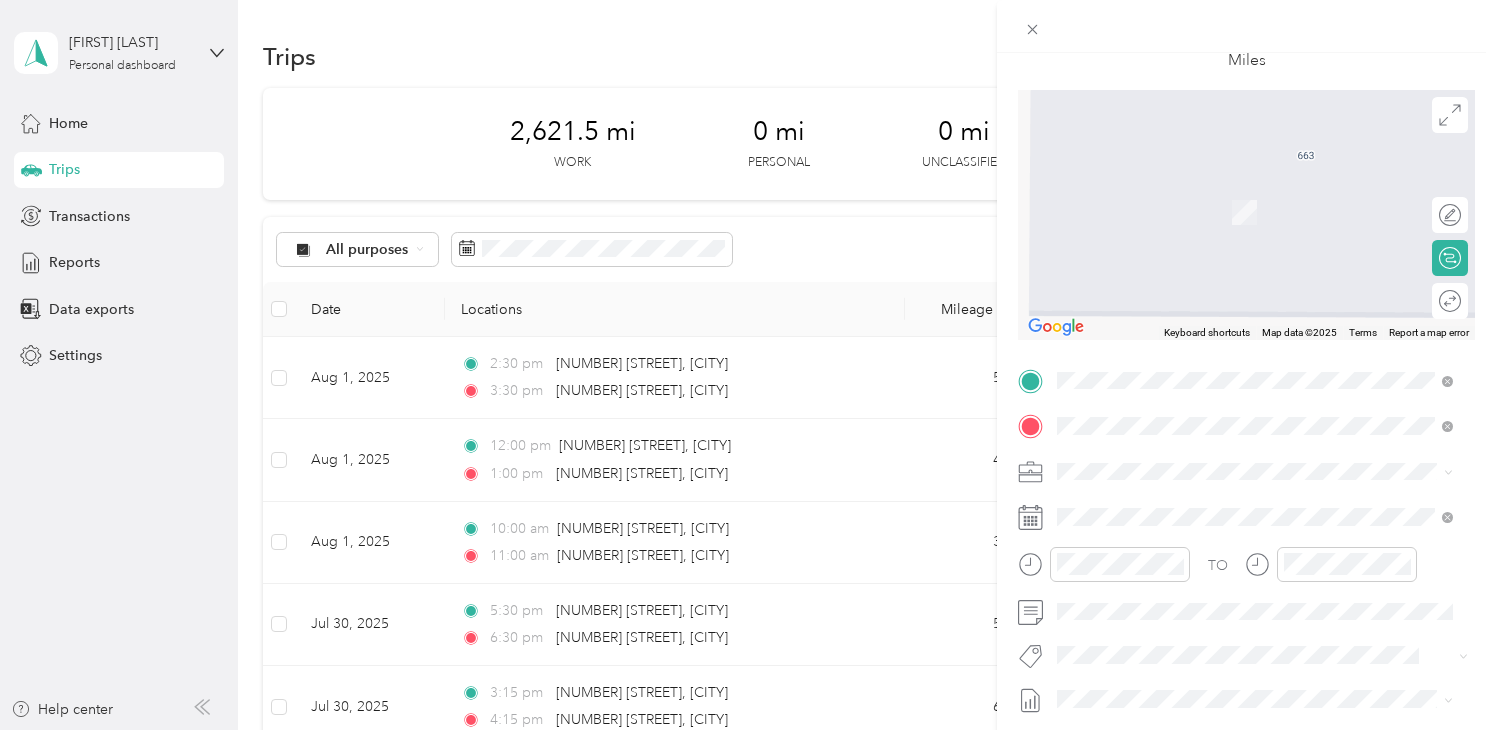 click on "[NUMBER] [STREET]
[CITY], [STATE] [POSTAL_CODE], [COUNTRY]" at bounding box center [1239, 506] 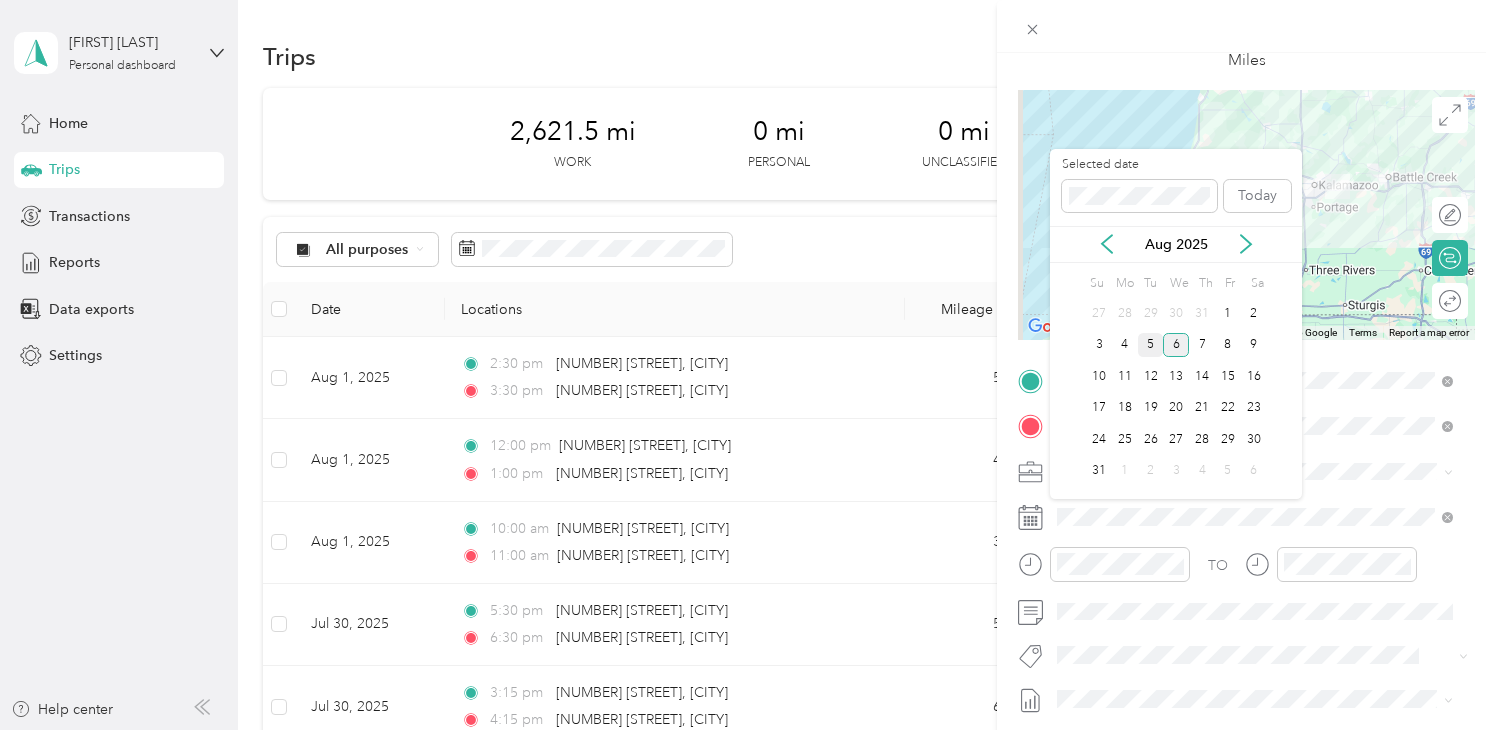 click on "5" at bounding box center [1151, 345] 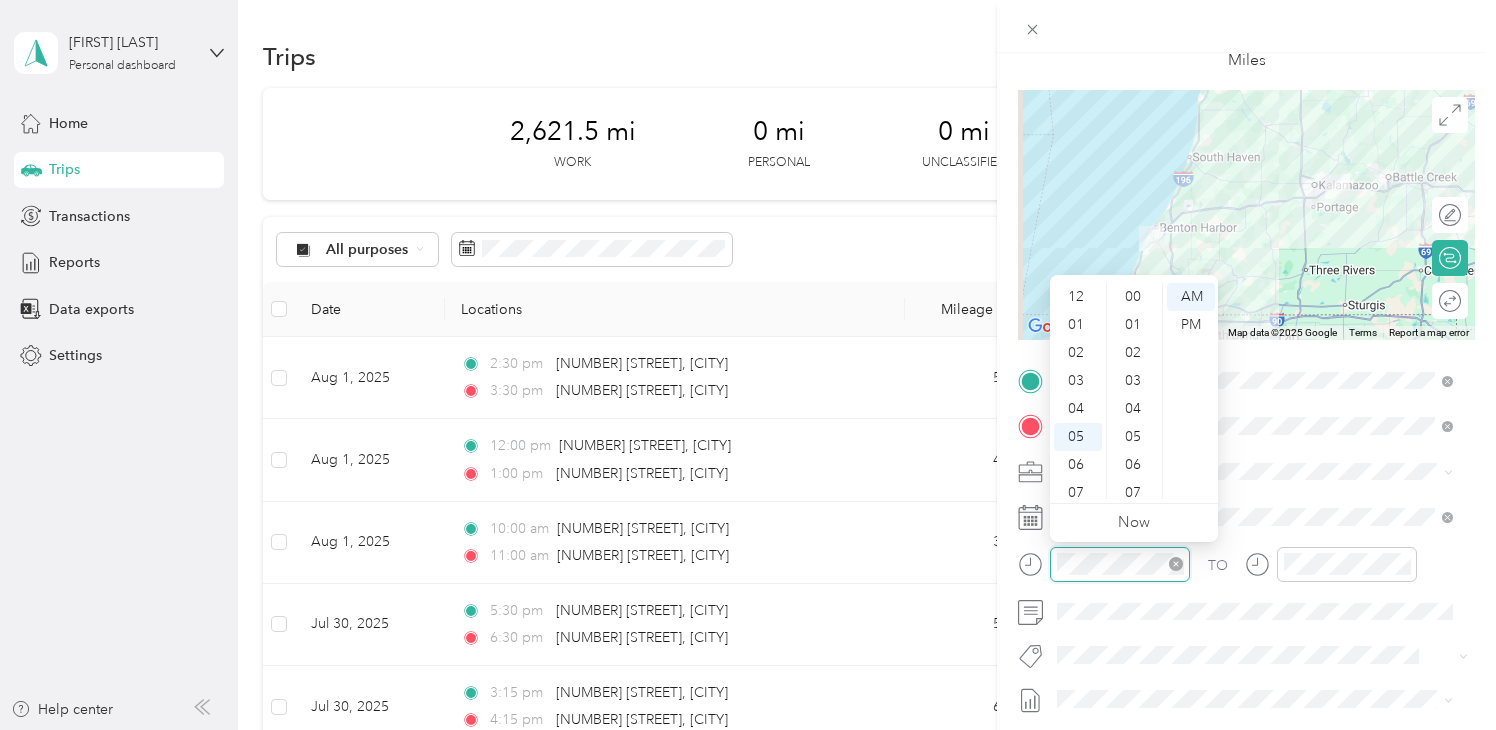 scroll, scrollTop: 1260, scrollLeft: 0, axis: vertical 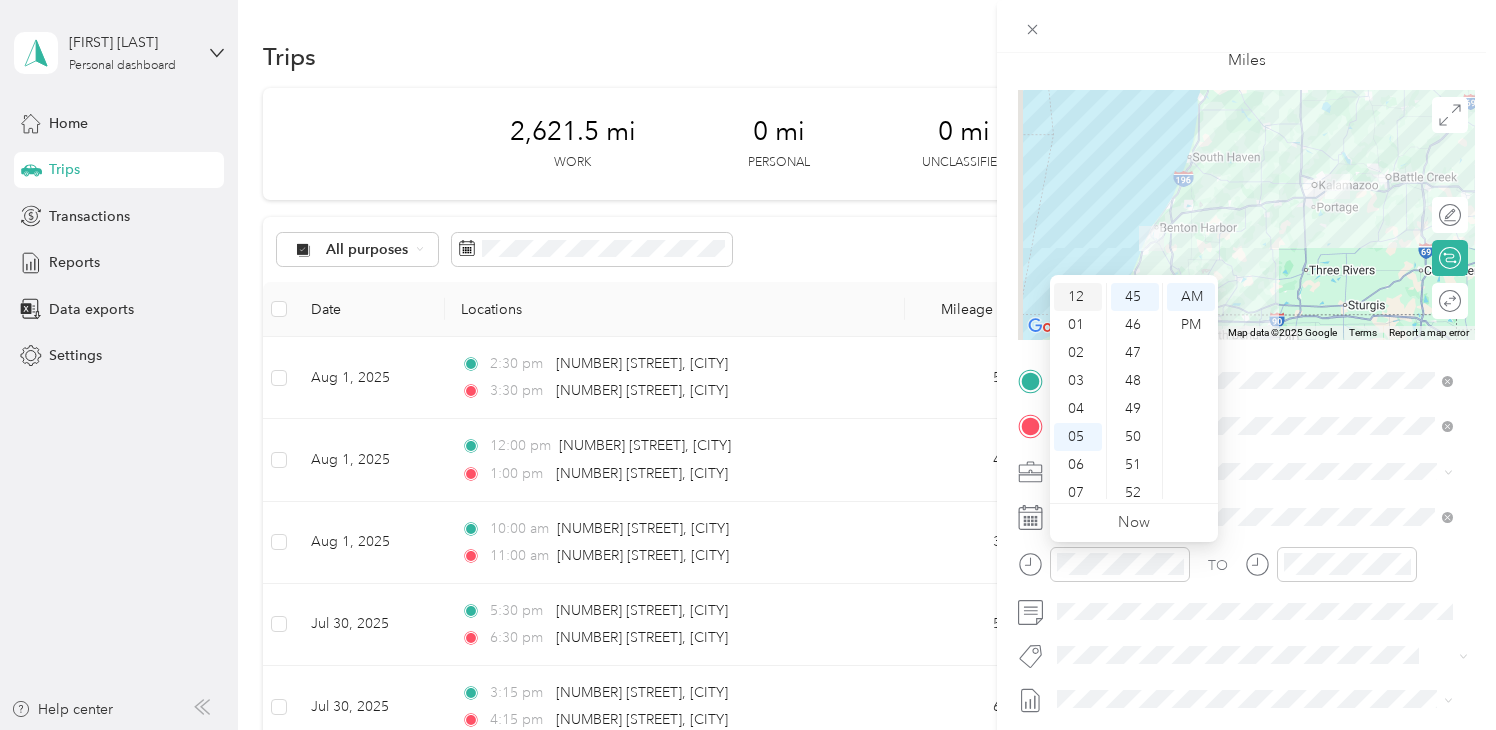click on "12" at bounding box center [1078, 297] 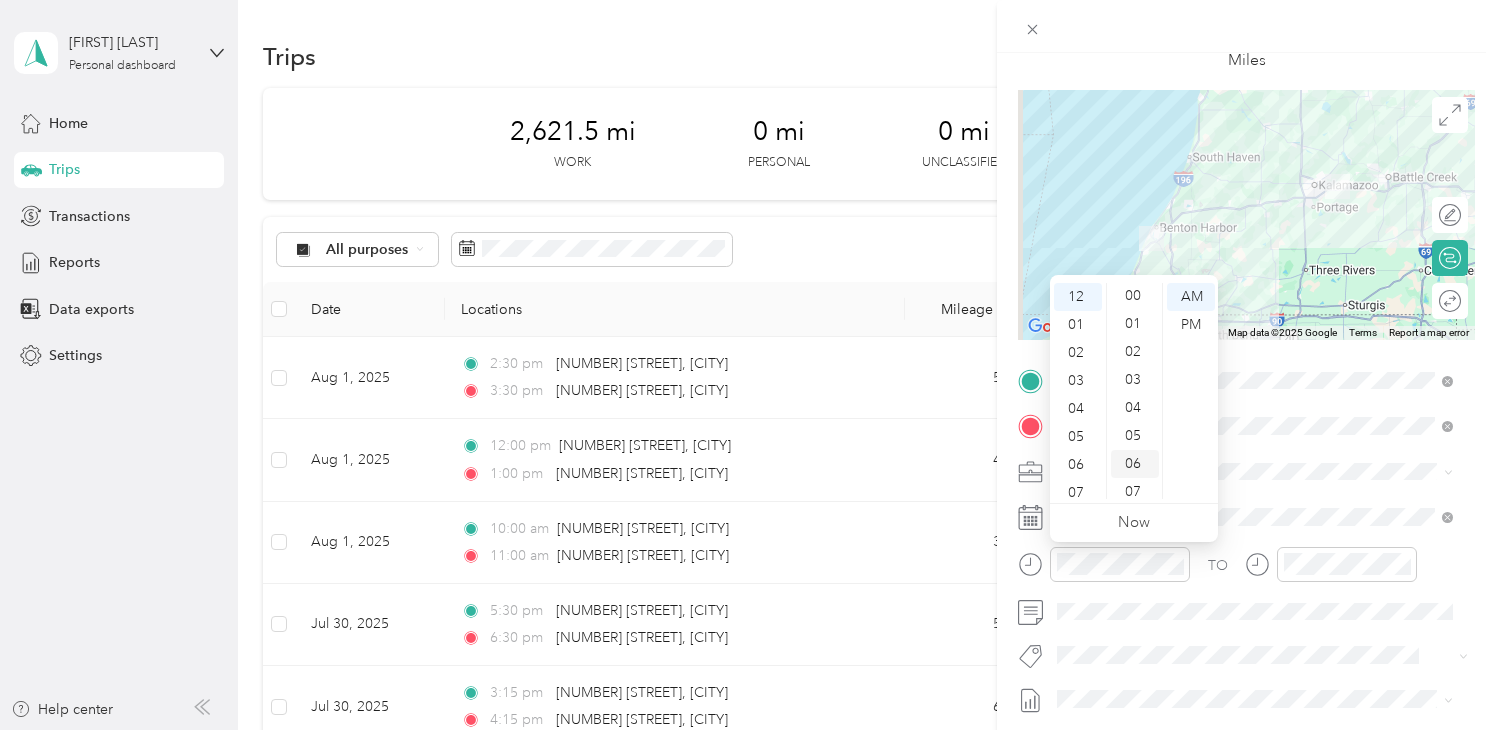 scroll, scrollTop: 0, scrollLeft: 0, axis: both 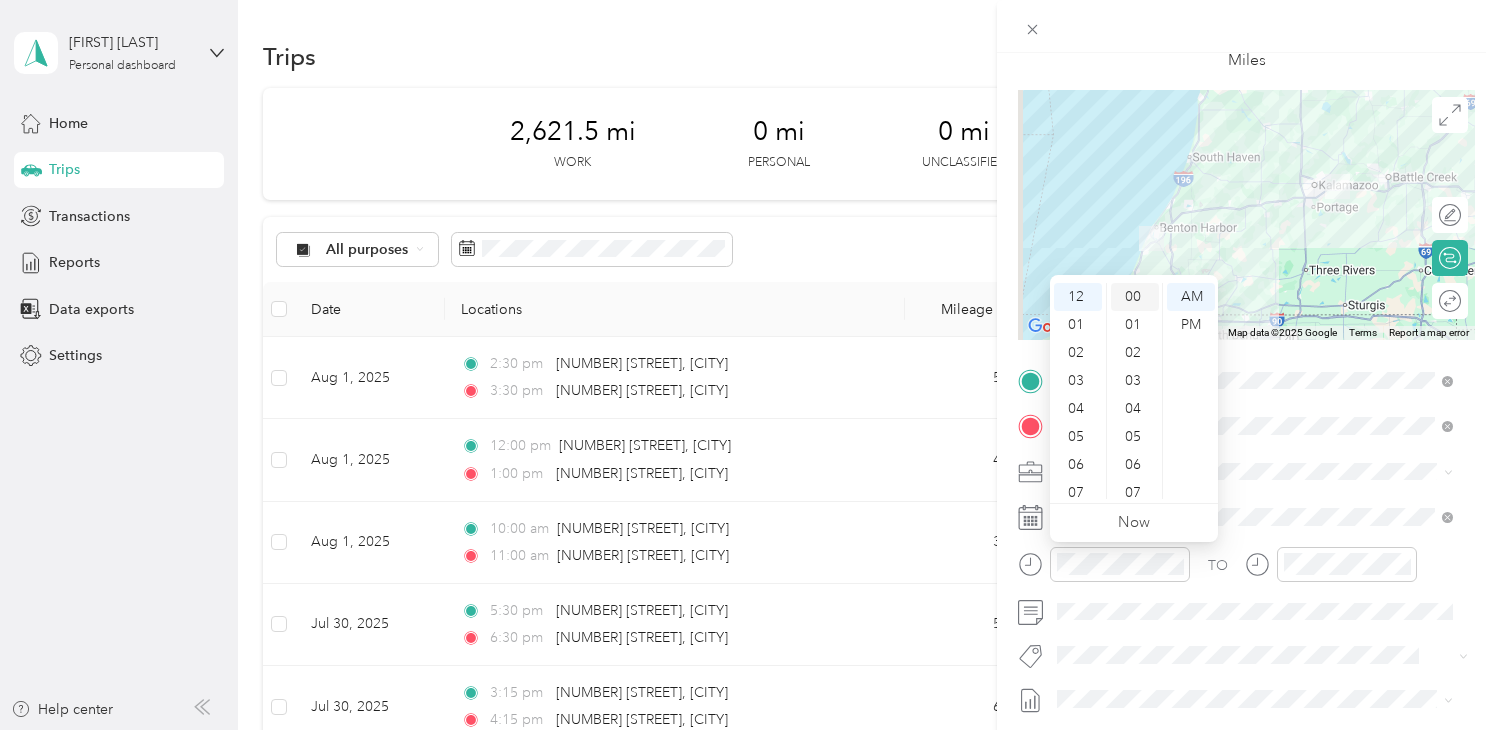 click on "00" at bounding box center [1135, 297] 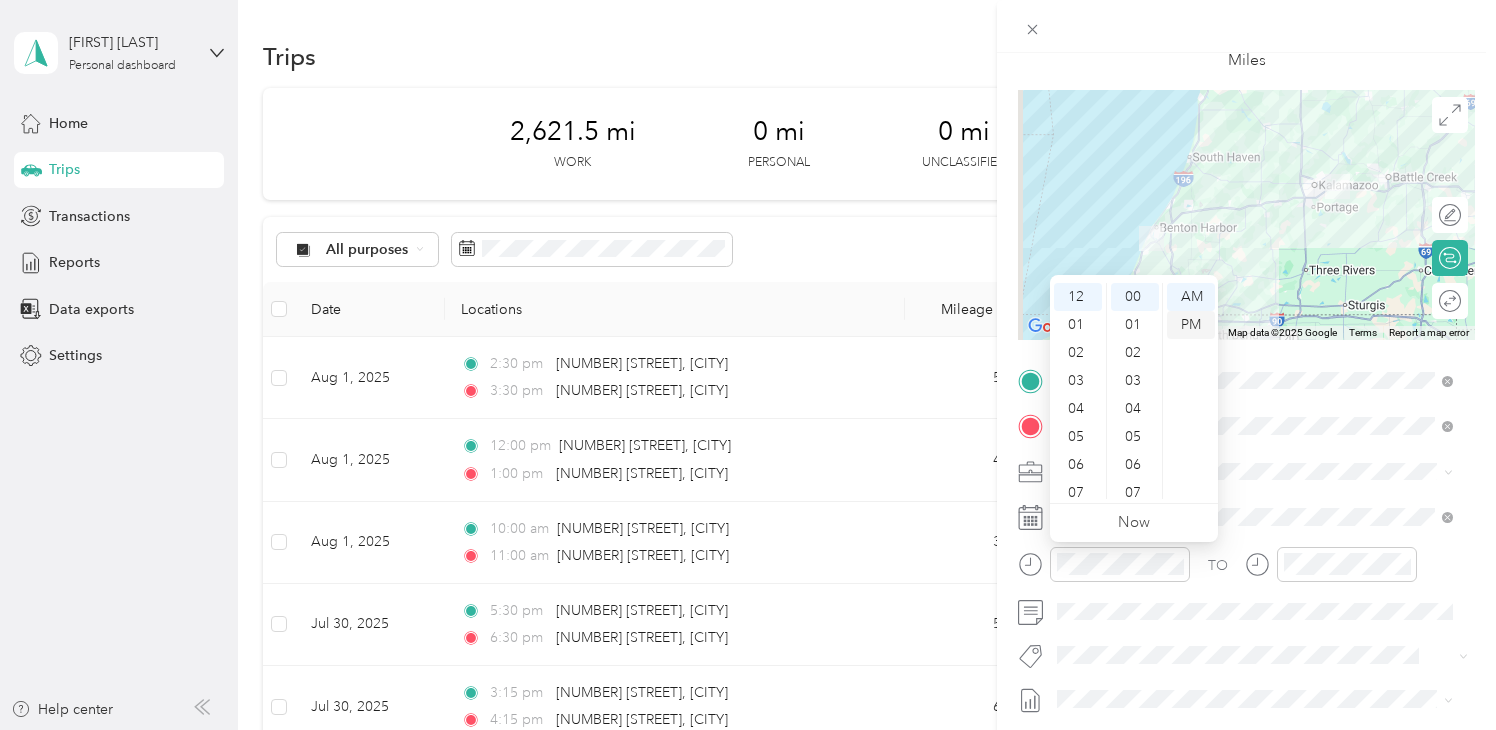 click on "PM" at bounding box center (1191, 325) 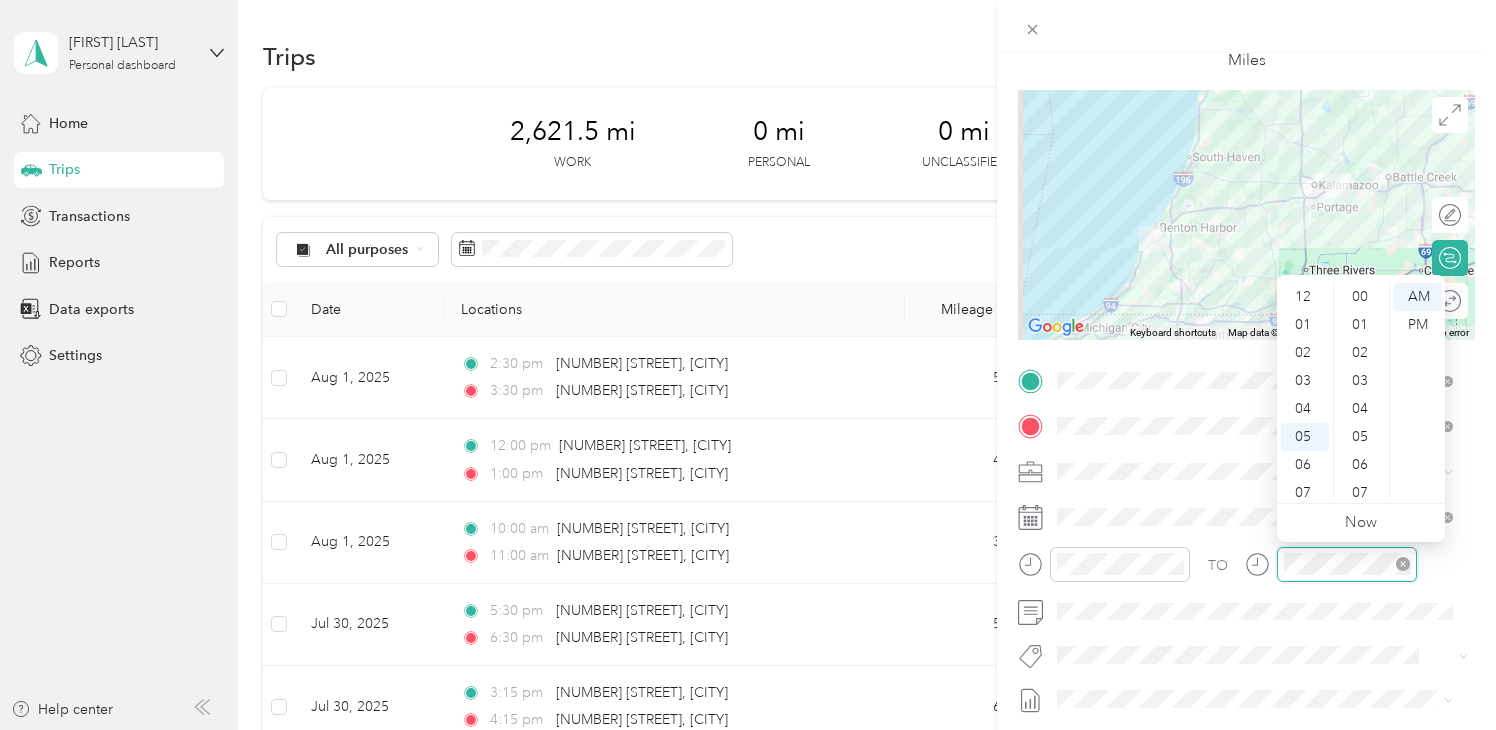 scroll, scrollTop: 1260, scrollLeft: 0, axis: vertical 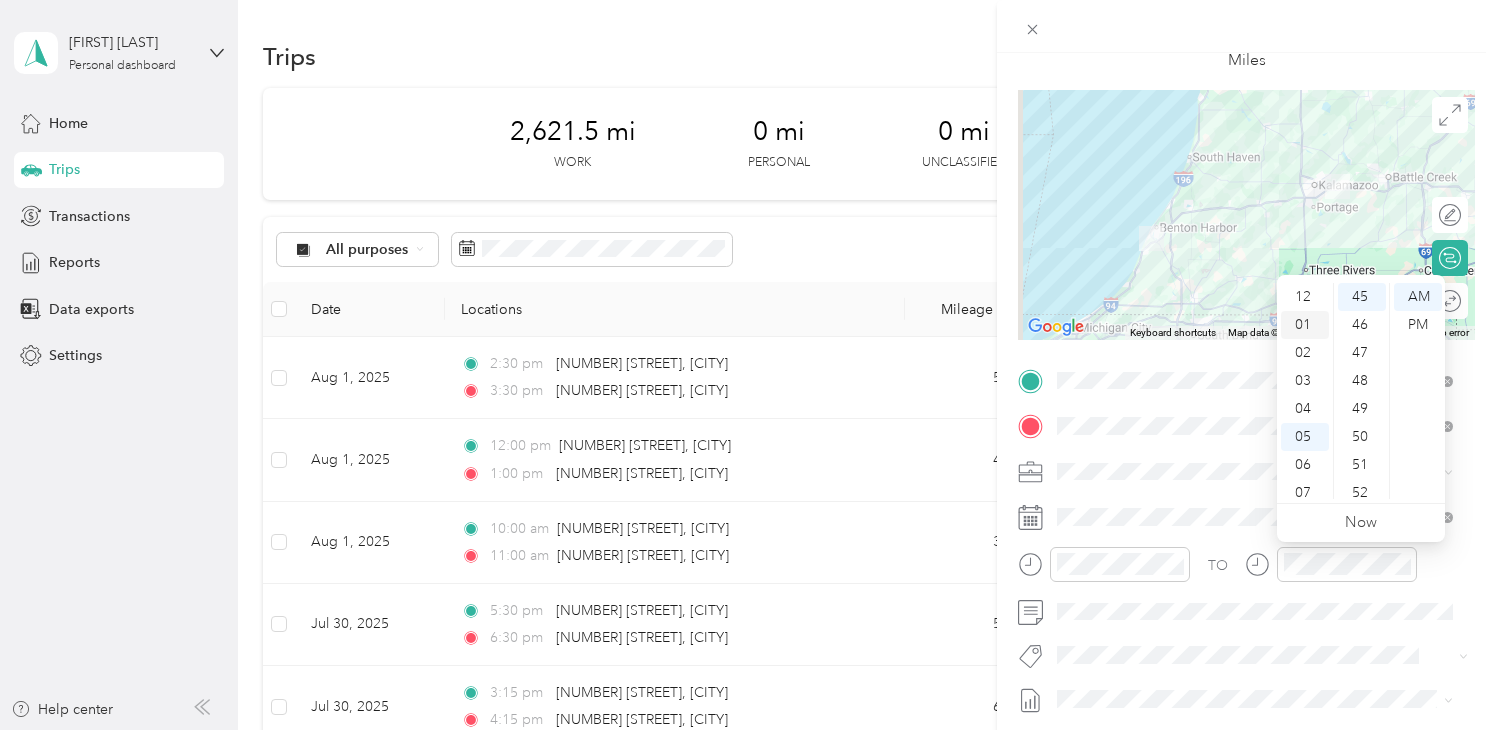 click on "01" at bounding box center [1305, 325] 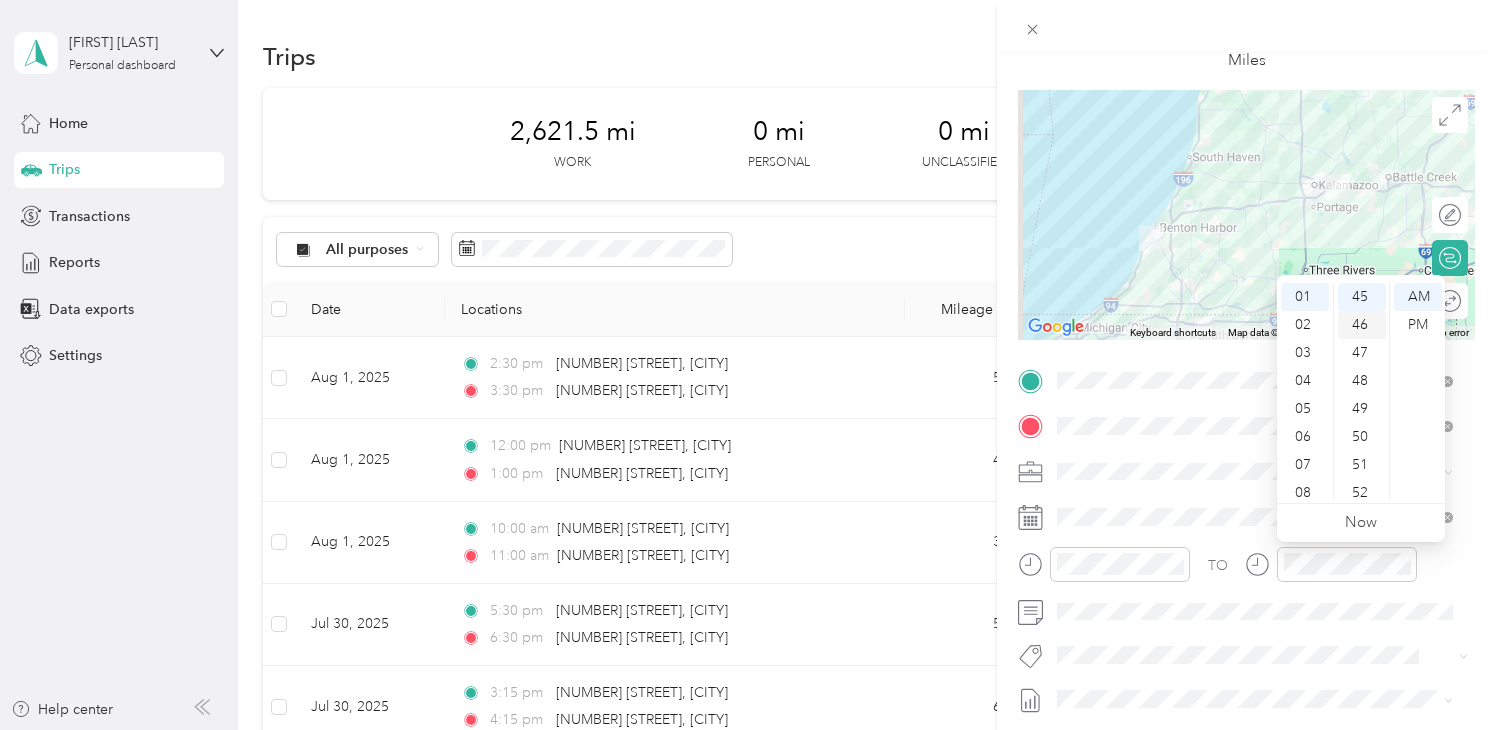 scroll, scrollTop: 28, scrollLeft: 0, axis: vertical 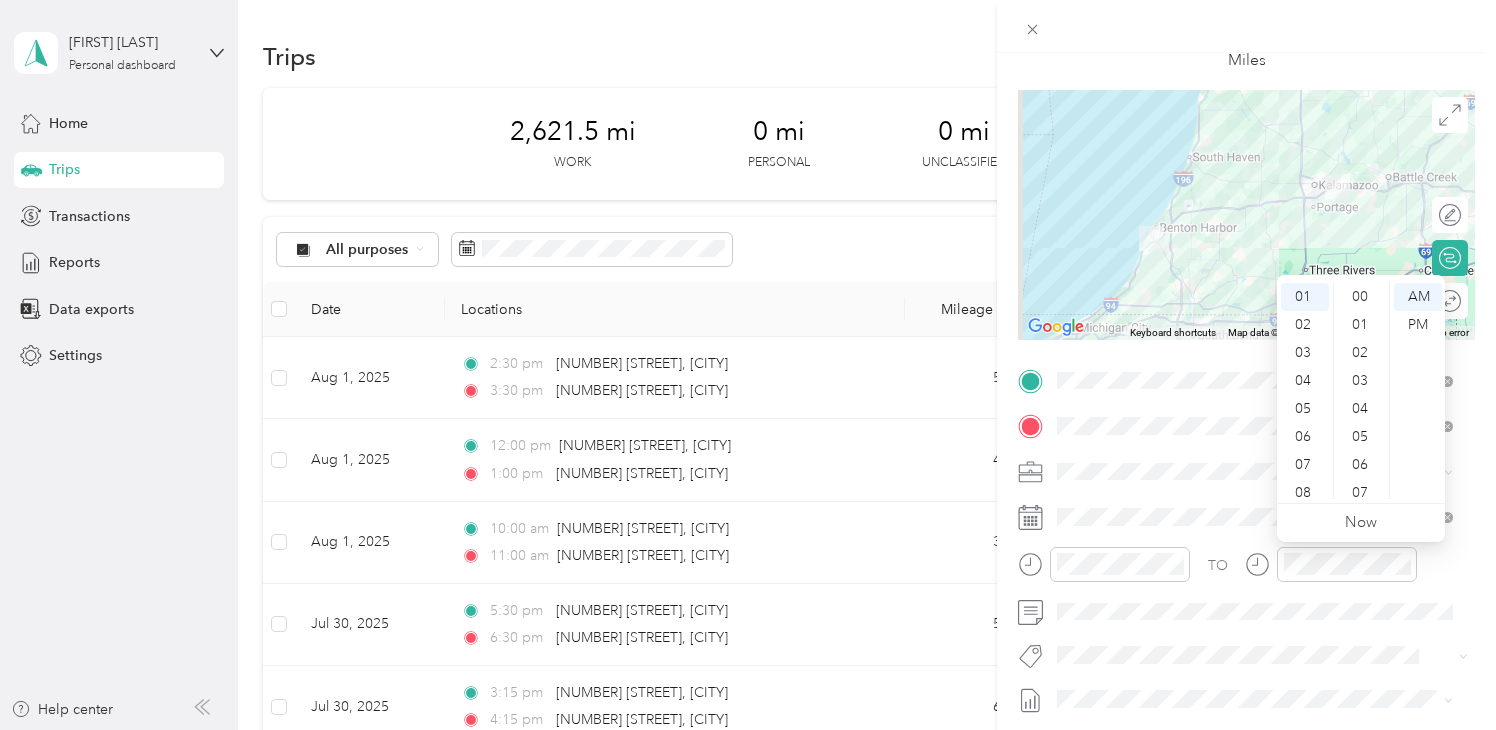 drag, startPoint x: 1364, startPoint y: 290, endPoint x: 1387, endPoint y: 303, distance: 26.41969 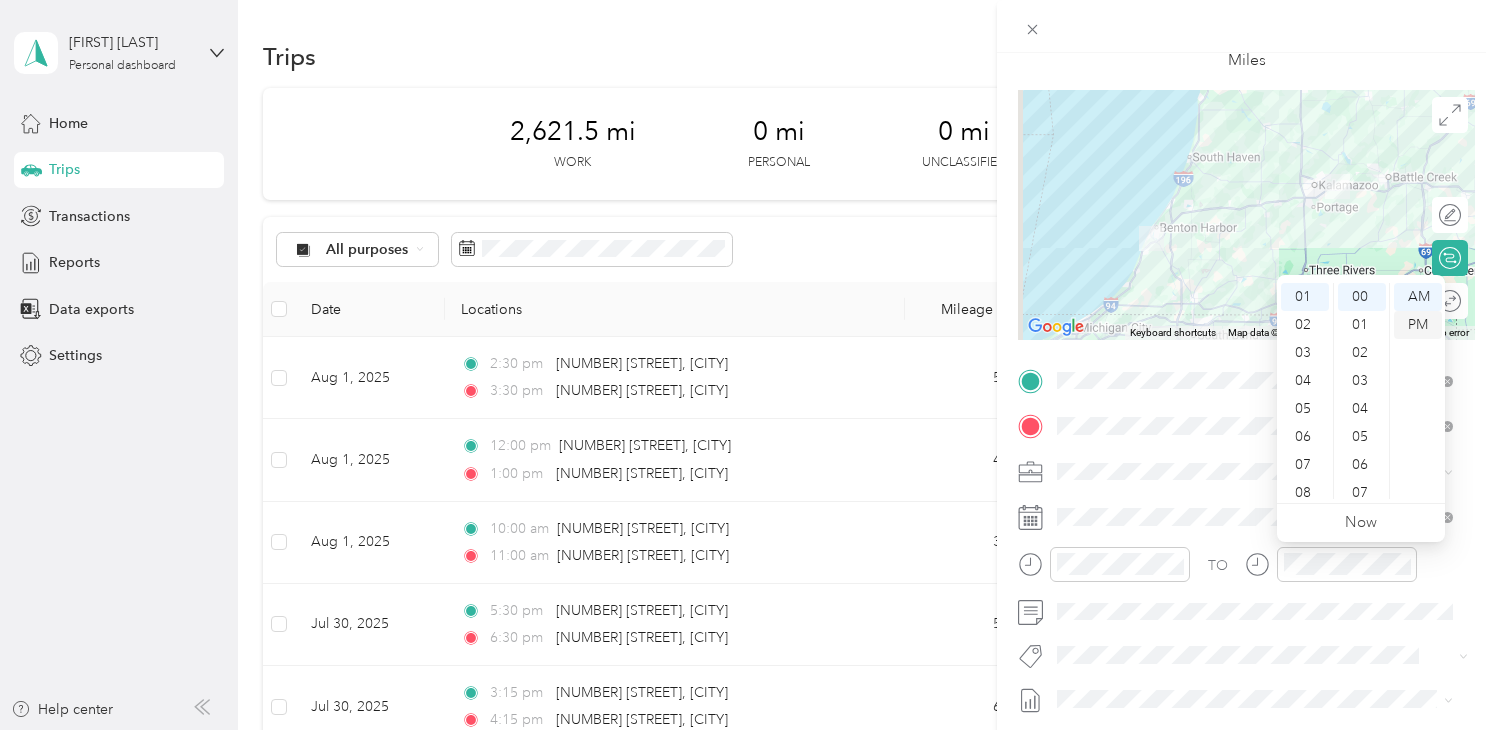 click on "PM" at bounding box center (1418, 325) 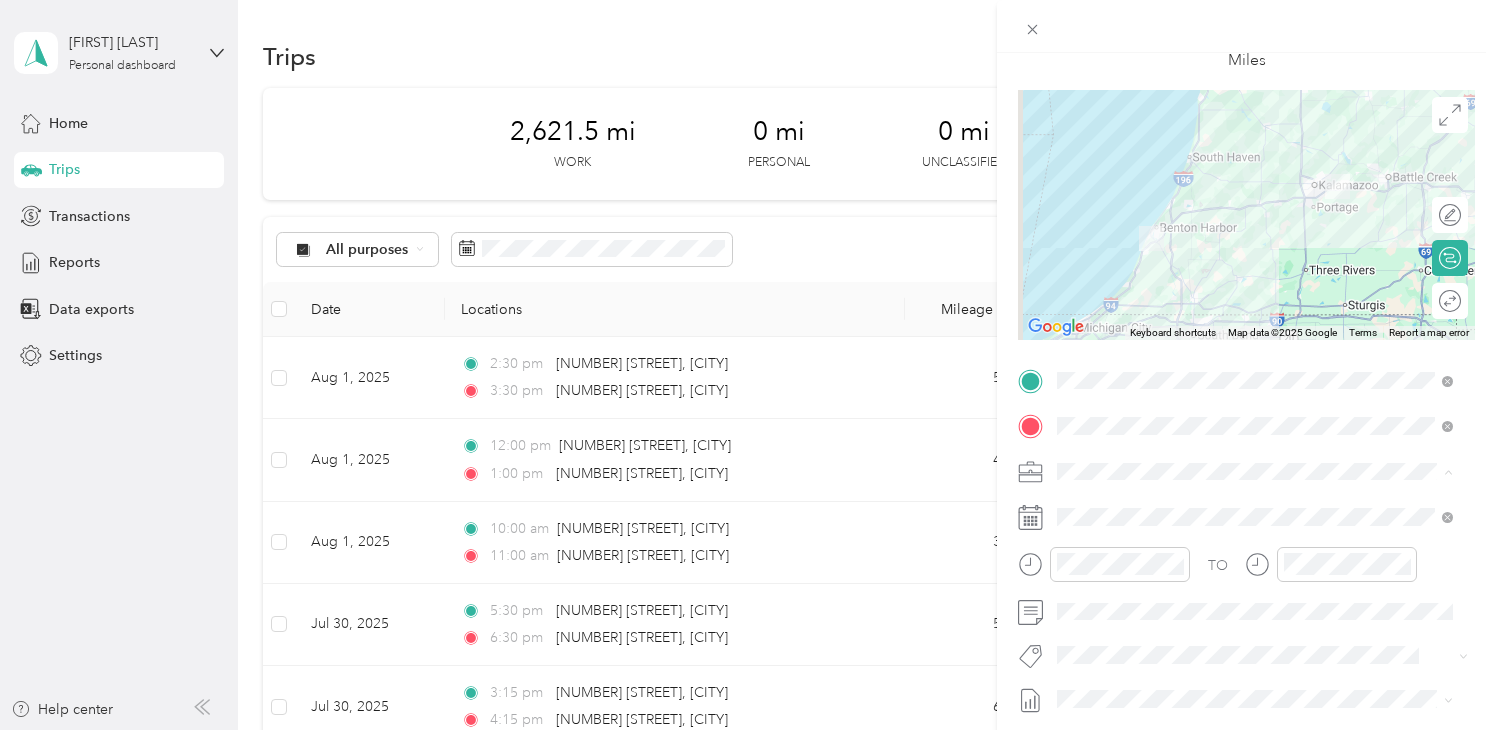 click on "pgm in note" at bounding box center (1103, 506) 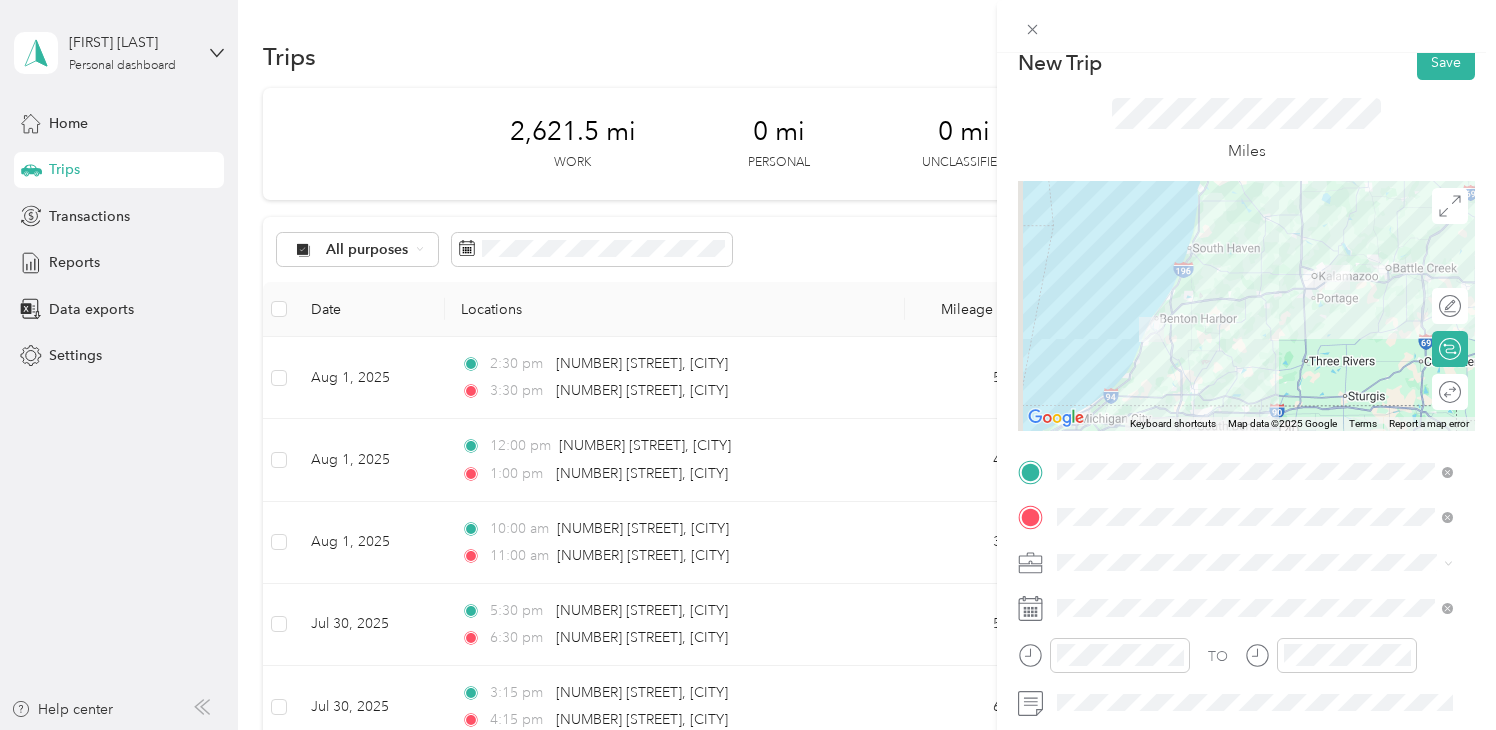 scroll, scrollTop: 0, scrollLeft: 0, axis: both 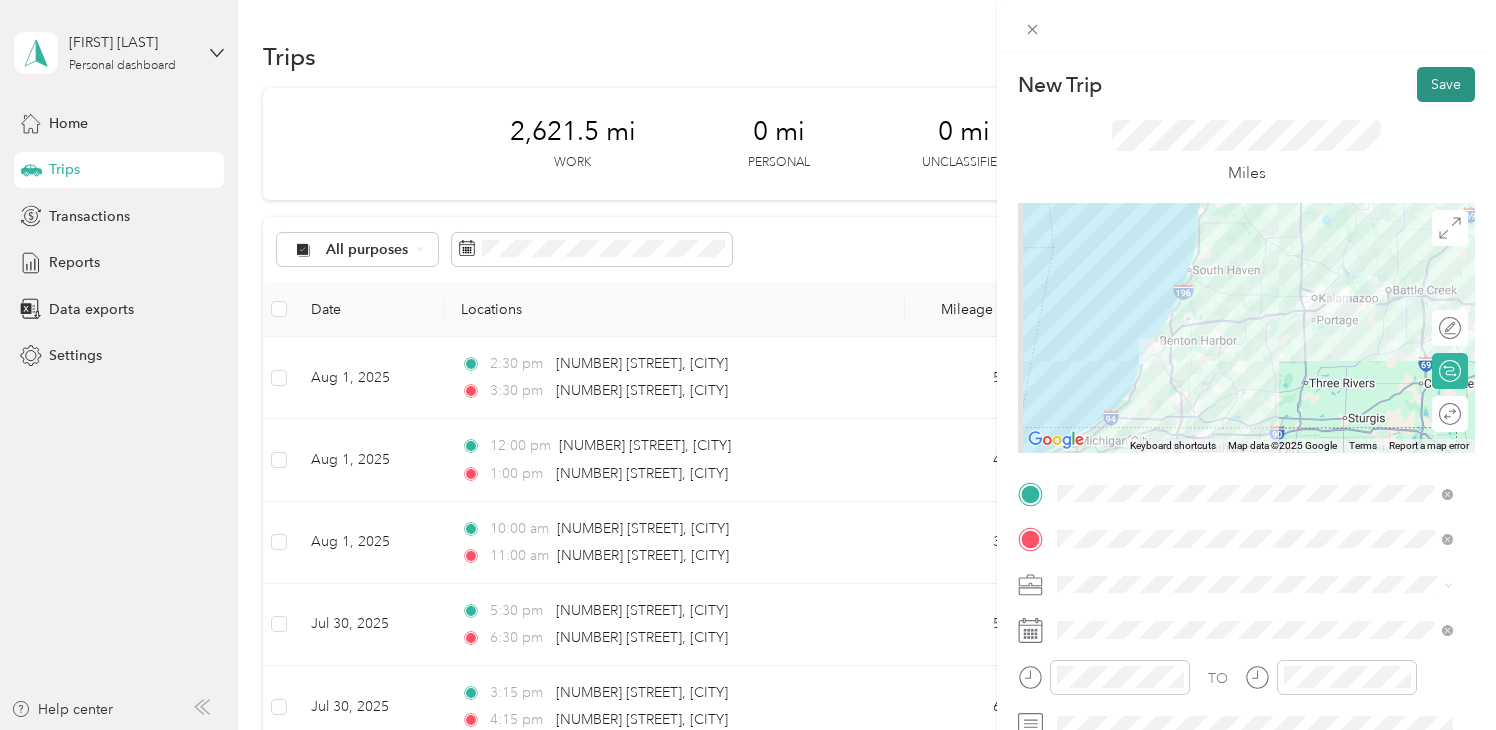 click on "Save" at bounding box center (1446, 84) 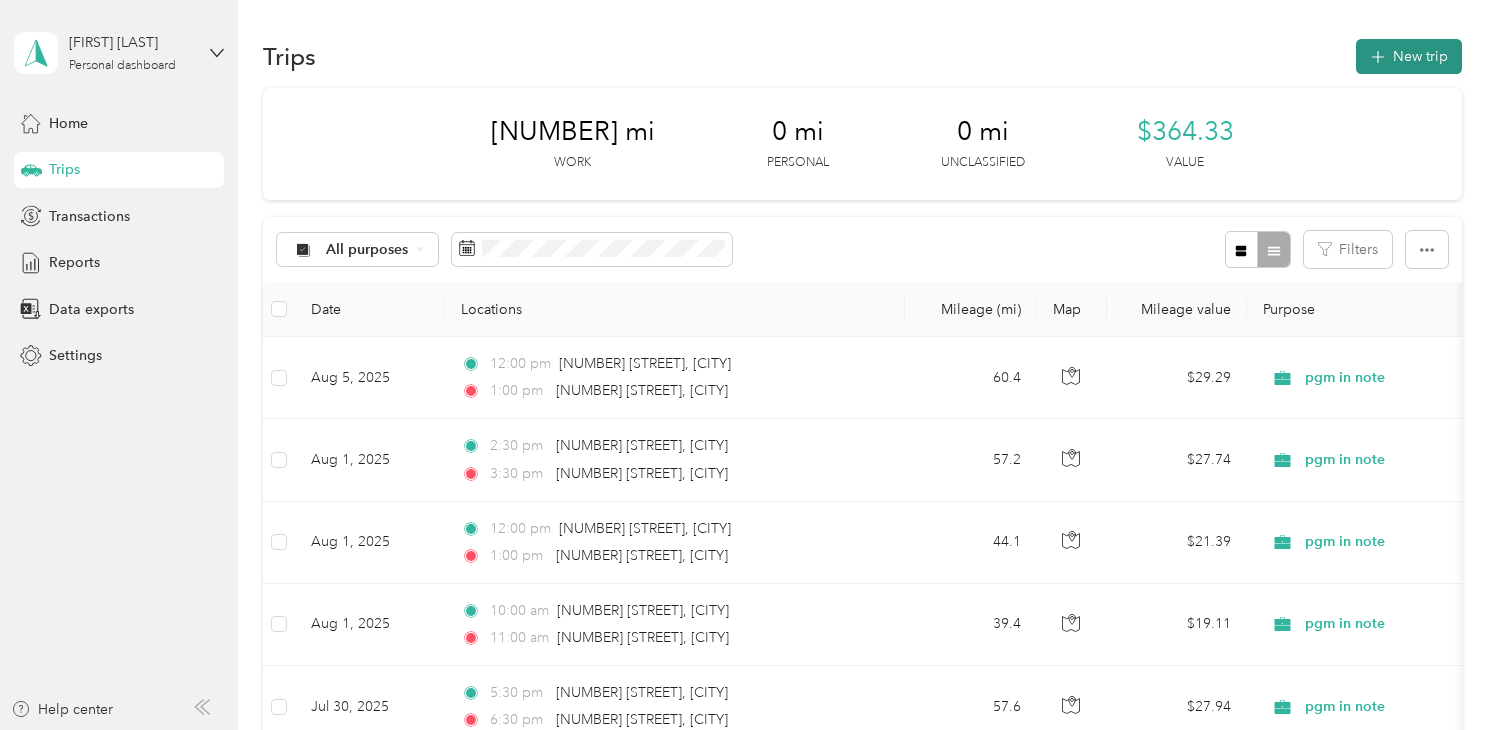 click on "New trip" at bounding box center [1409, 56] 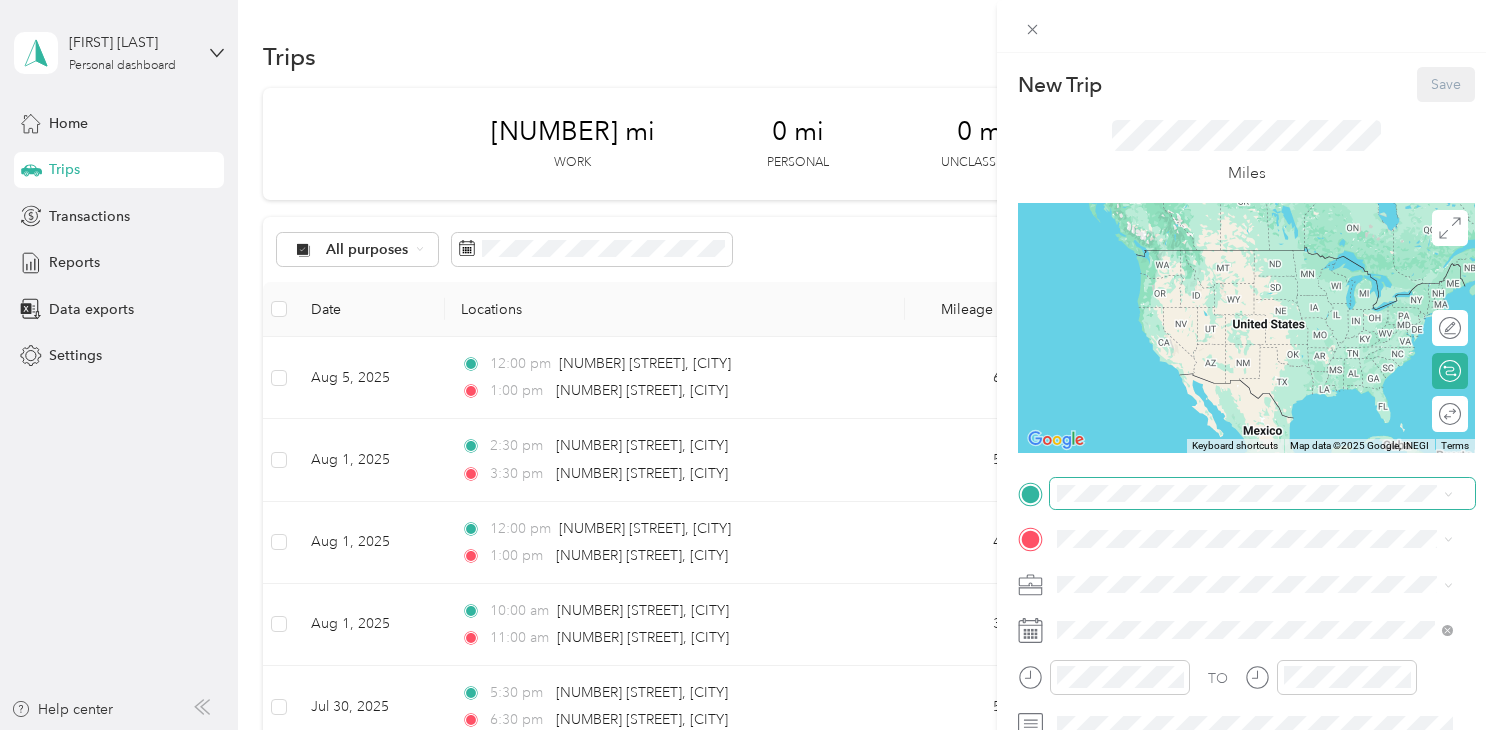click at bounding box center (1262, 494) 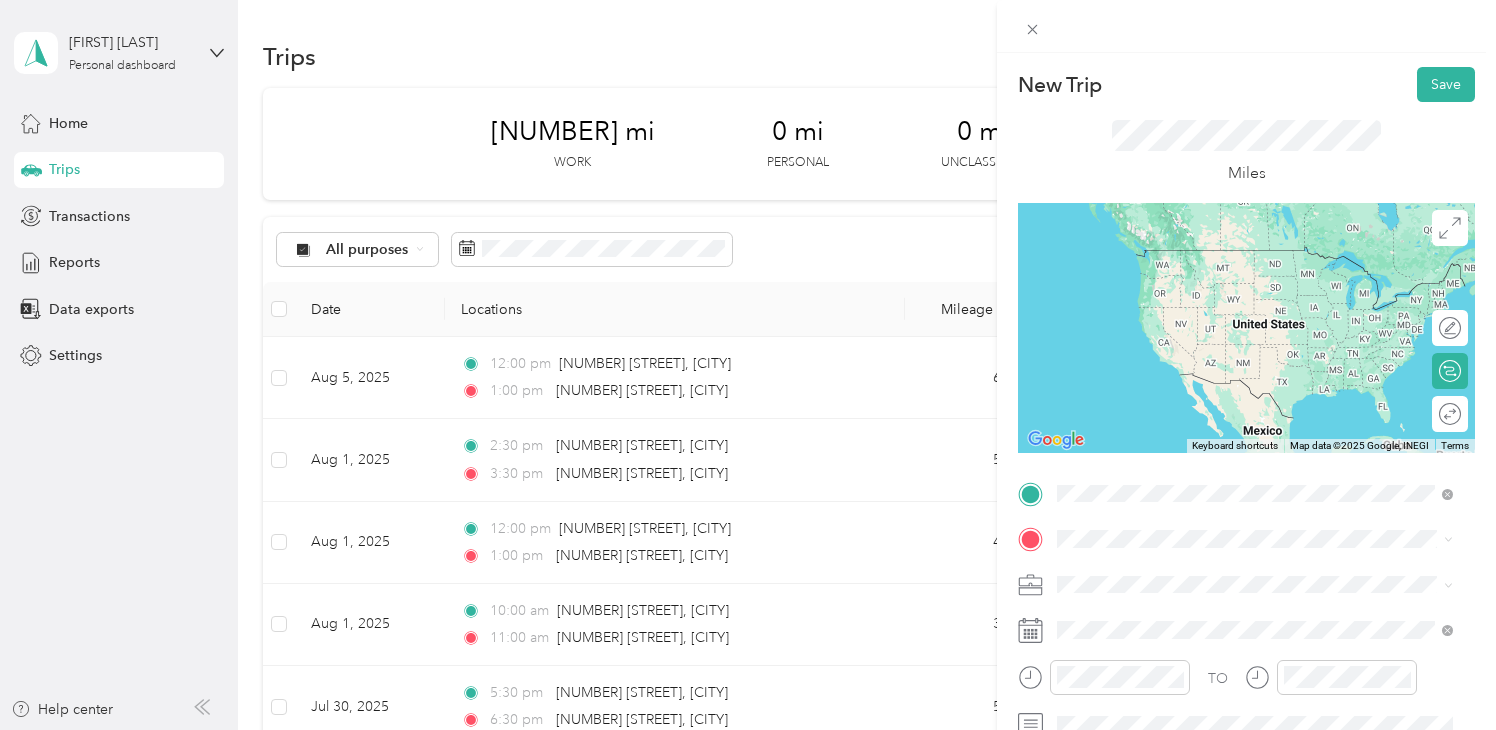 click on "[NUMBER] [STREET]
[CITY], [STATE] [POSTAL_CODE], [COUNTRY]" at bounding box center [1239, 574] 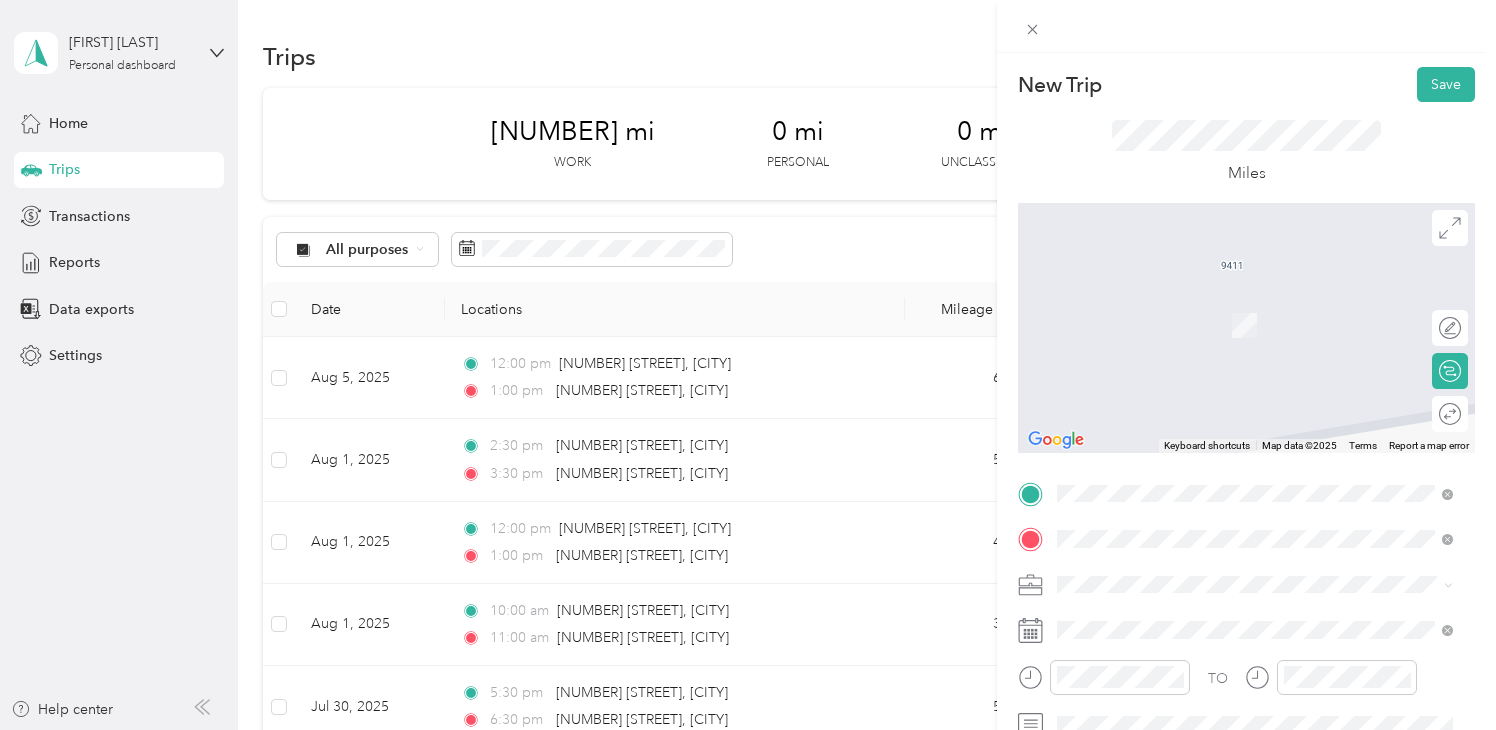 click on "[NUMBER] [STREET]
[CITY], [STATE] [POSTAL_CODE], [COUNTRY]" at bounding box center (1239, 304) 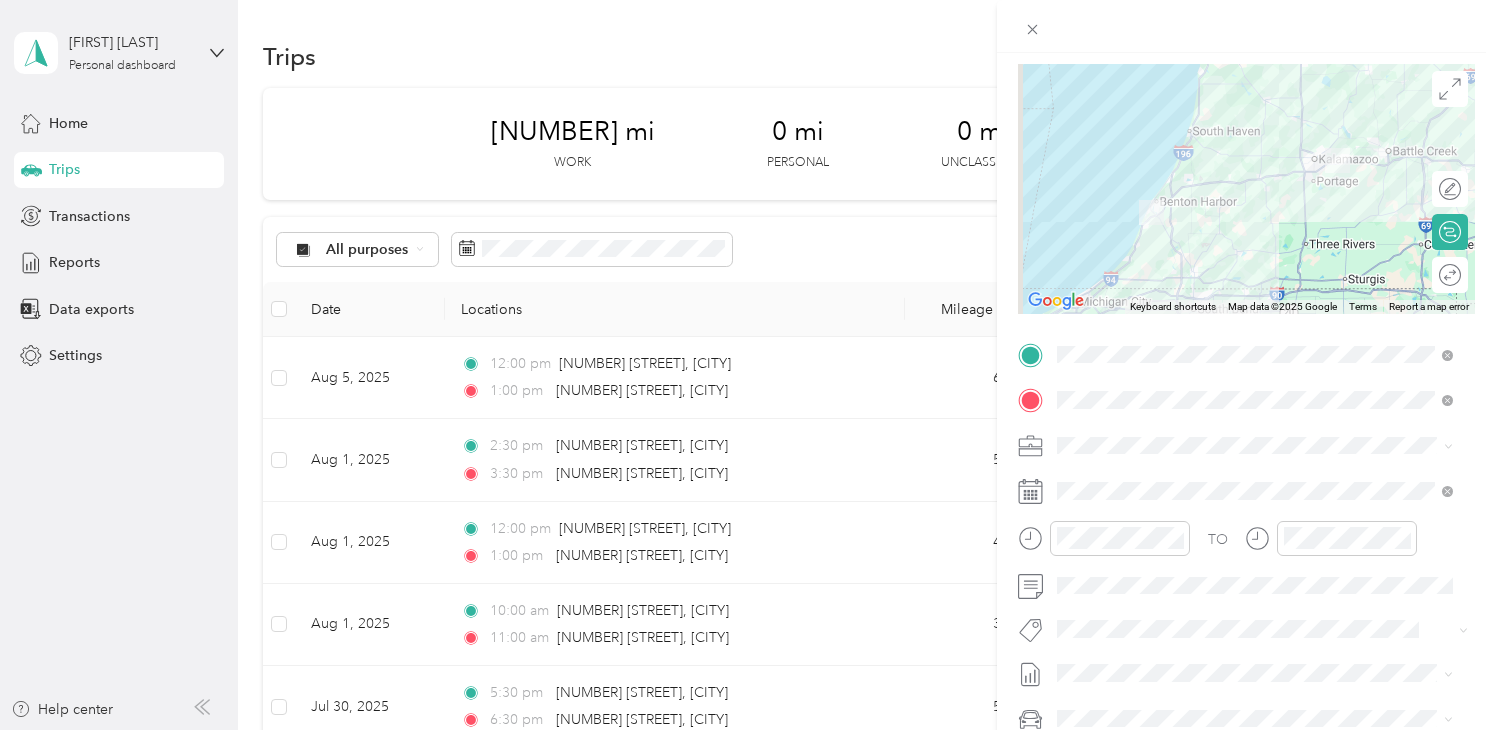 scroll, scrollTop: 140, scrollLeft: 0, axis: vertical 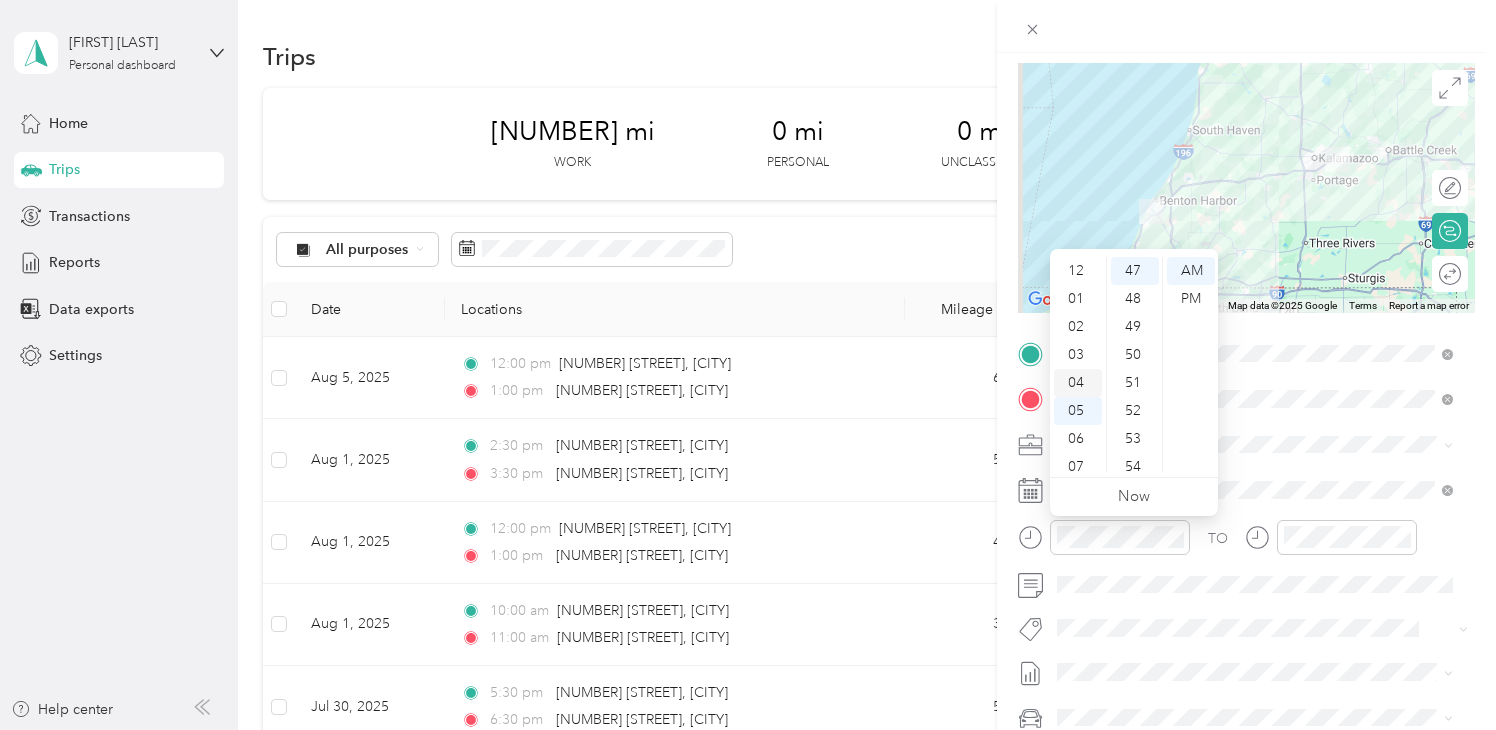 click on "02" at bounding box center (1078, 327) 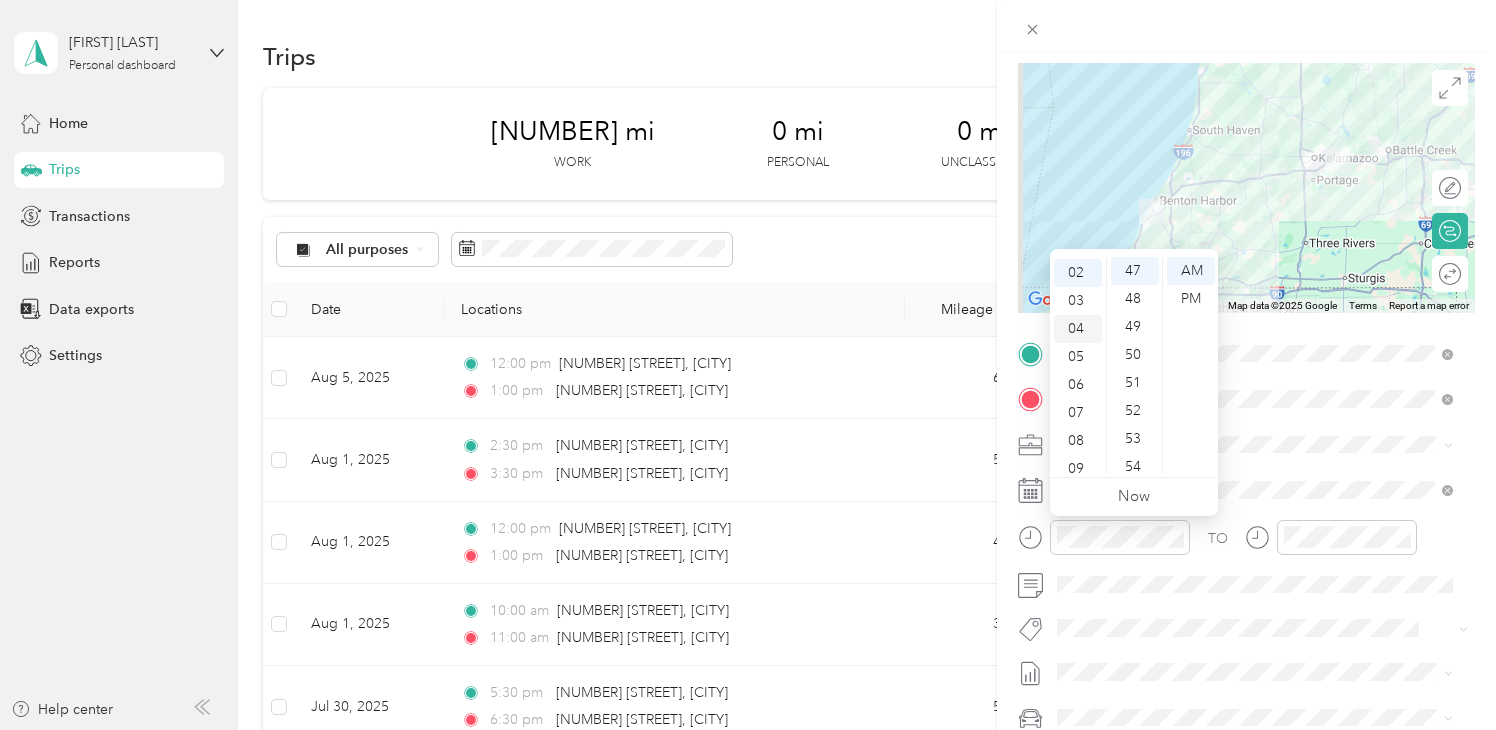 scroll, scrollTop: 56, scrollLeft: 0, axis: vertical 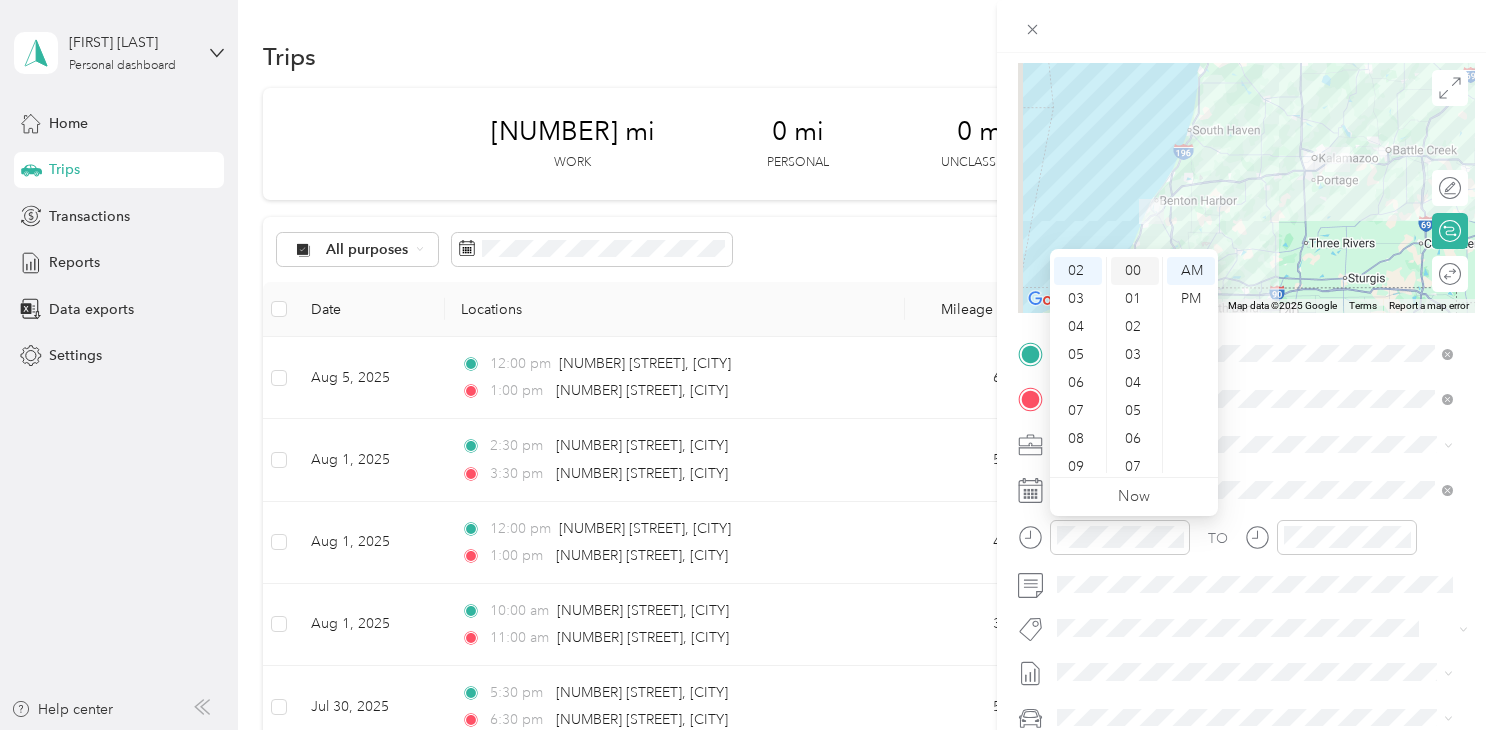 click on "00" at bounding box center (1135, 271) 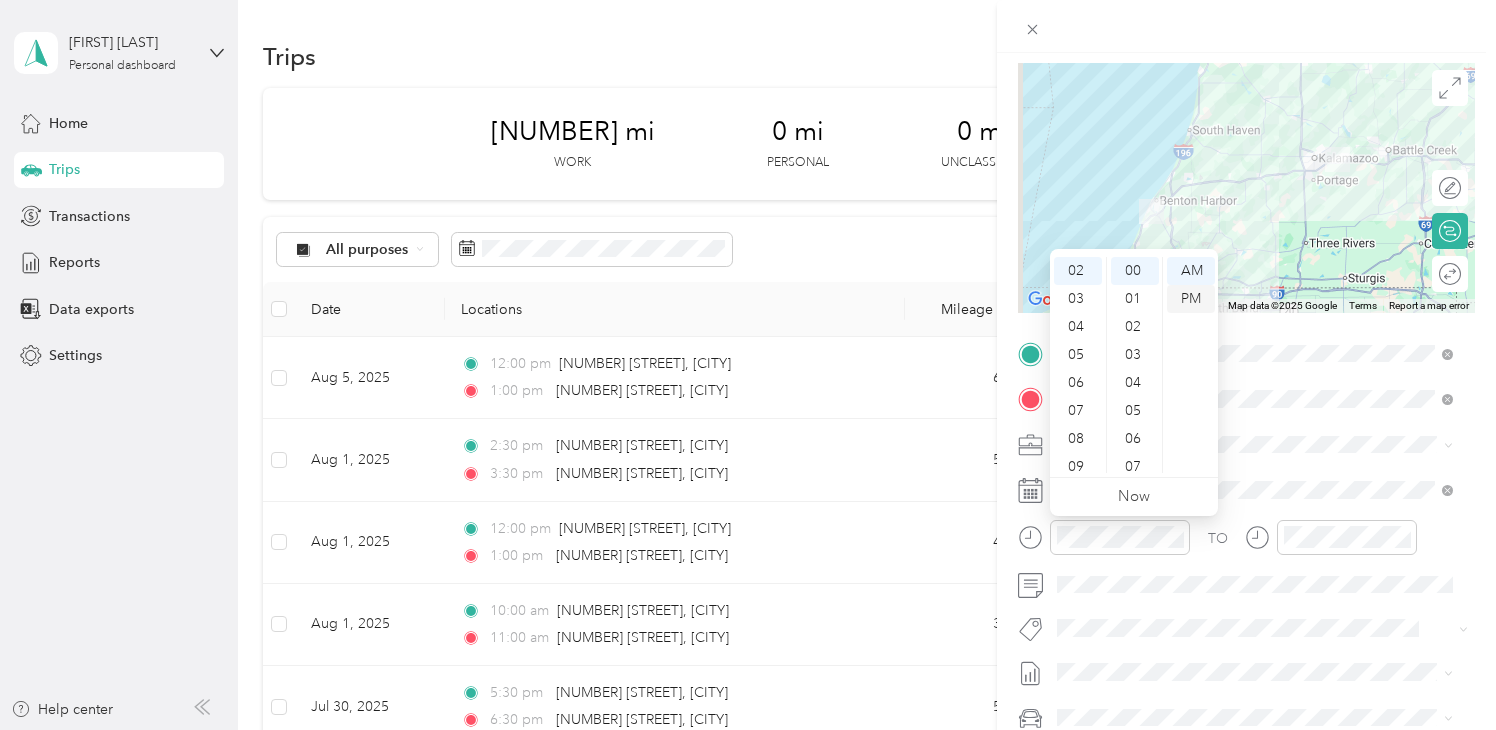 click on "PM" at bounding box center [1191, 299] 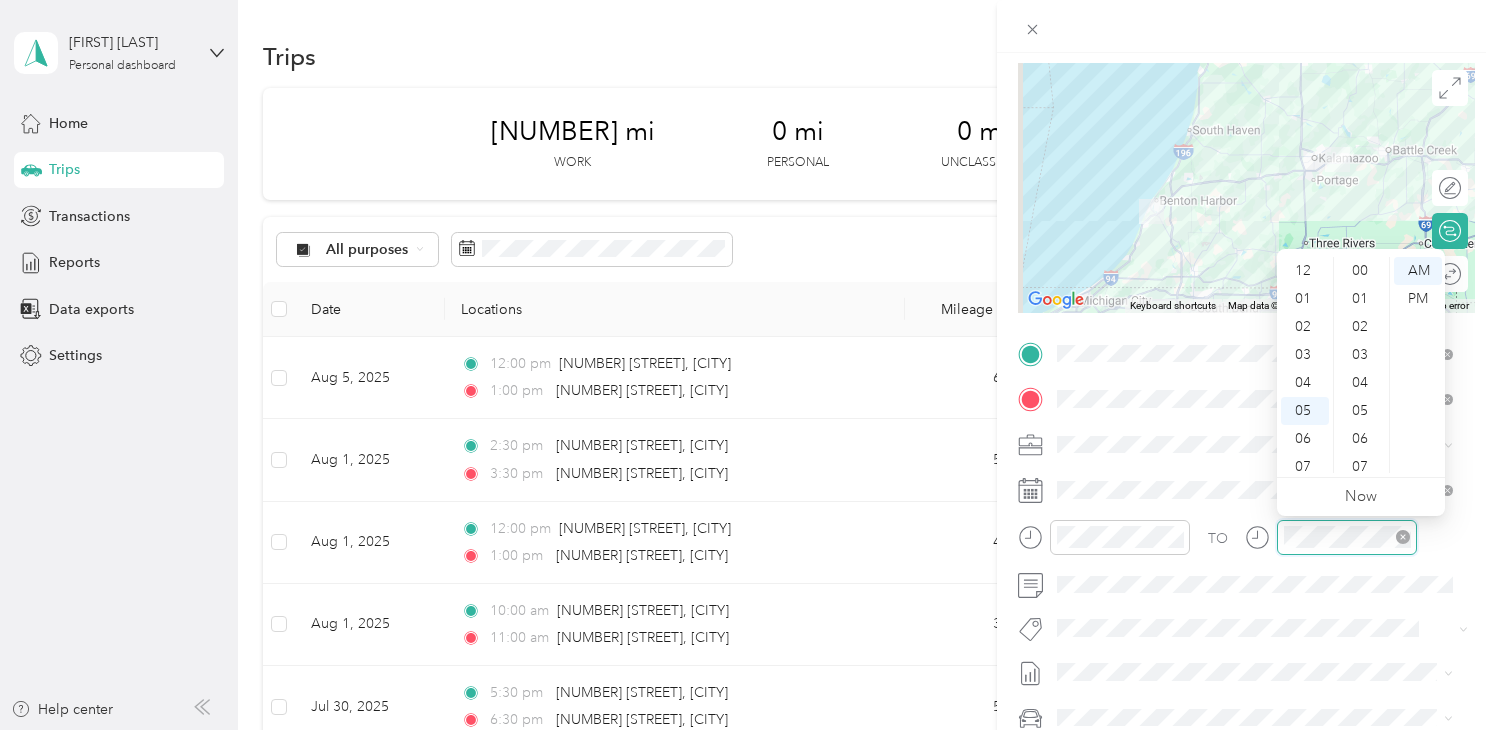 scroll, scrollTop: 1316, scrollLeft: 0, axis: vertical 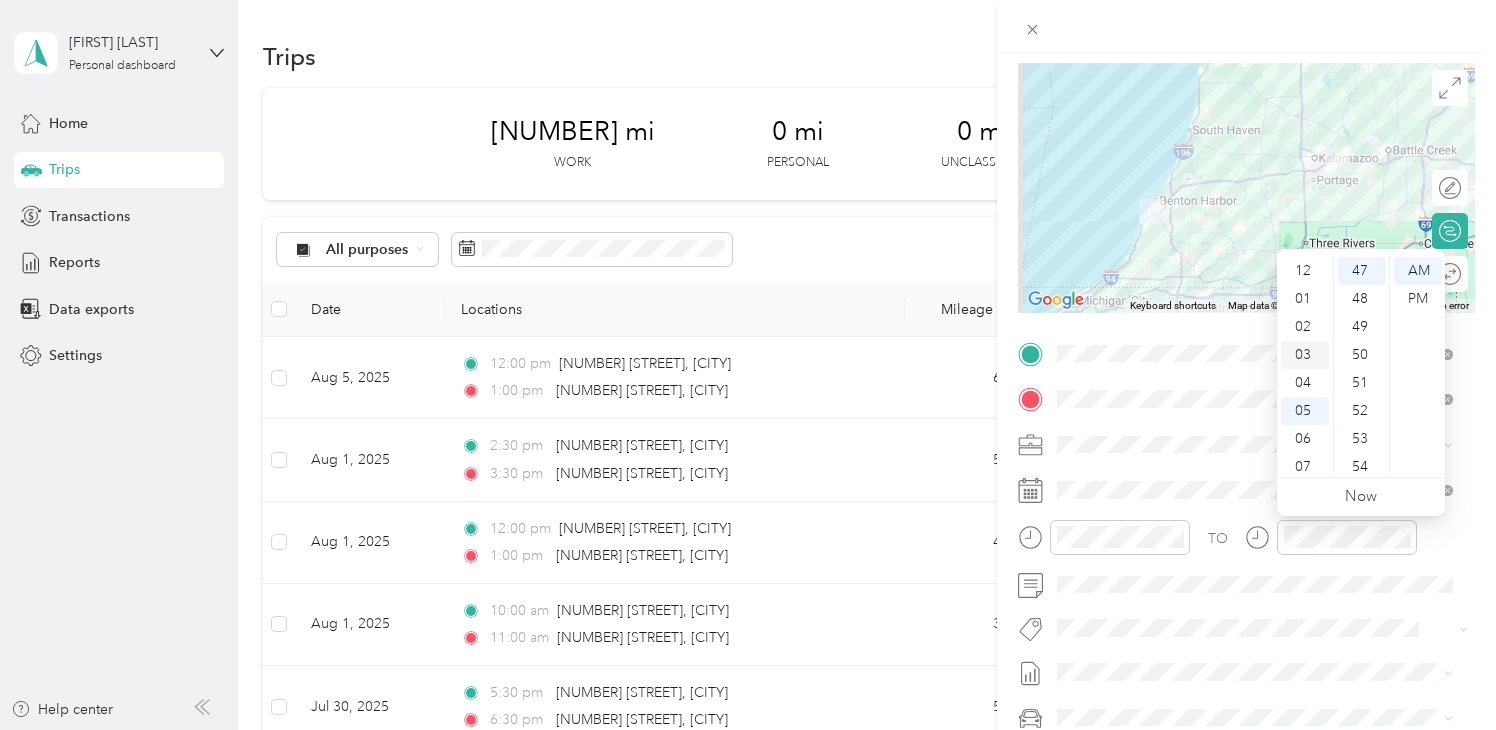 click on "03" at bounding box center (1305, 355) 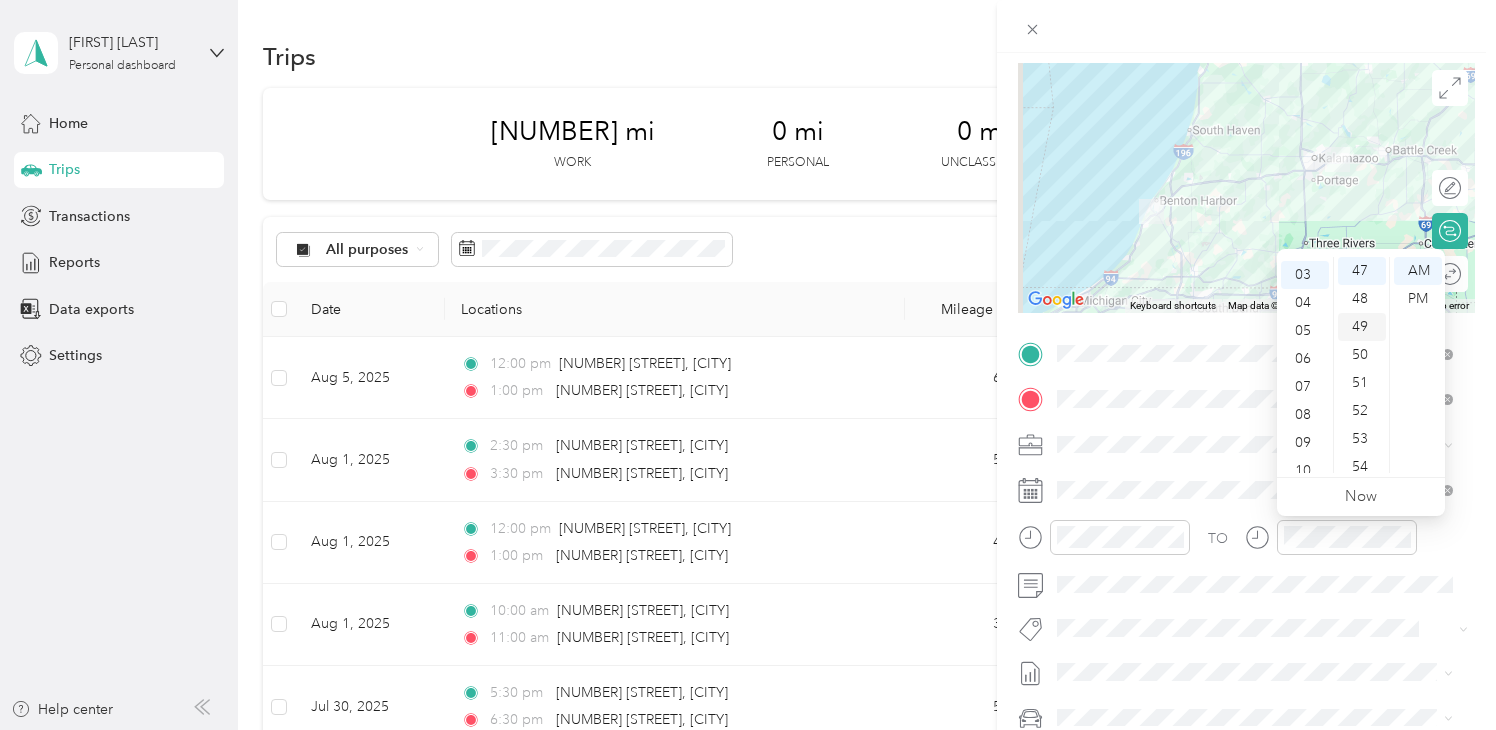scroll, scrollTop: 84, scrollLeft: 0, axis: vertical 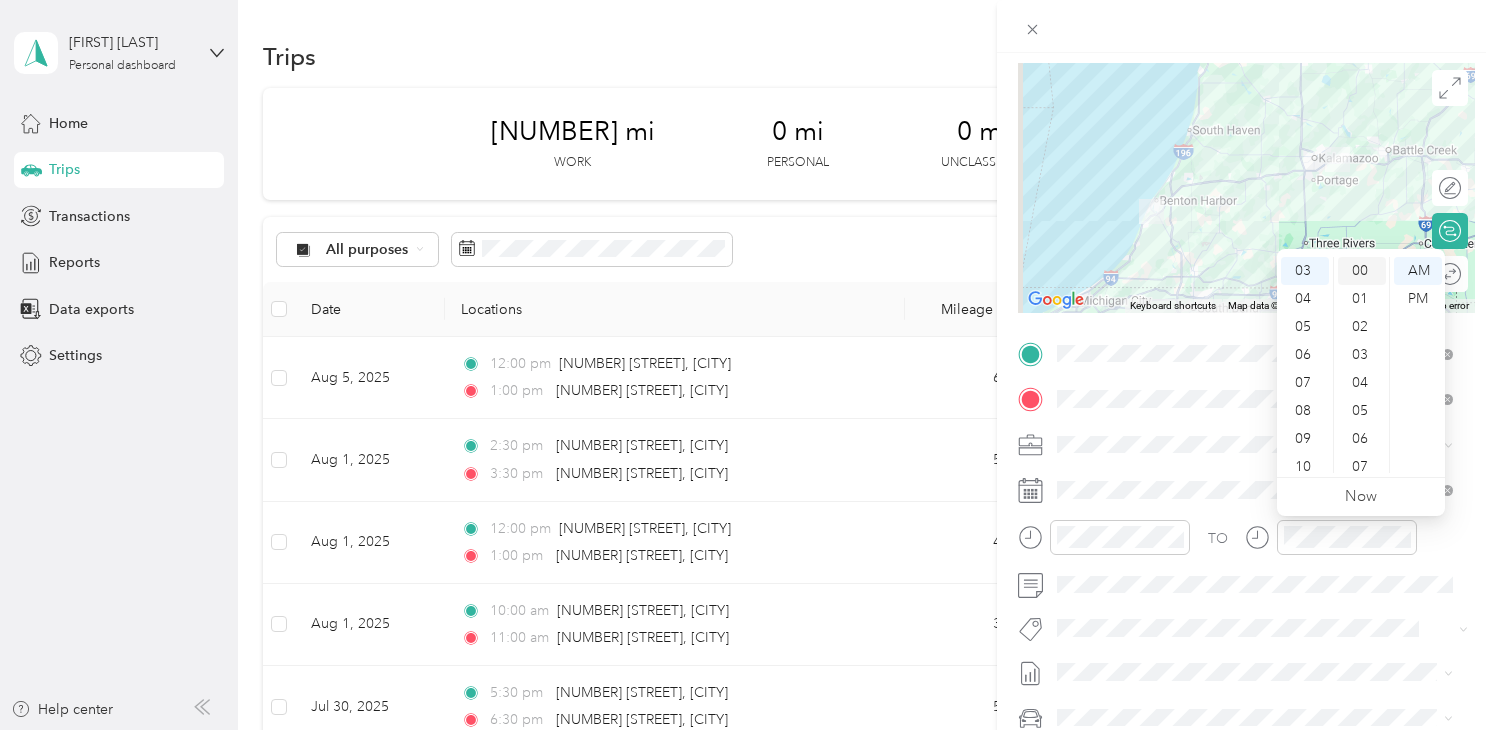 click on "00" at bounding box center (1362, 271) 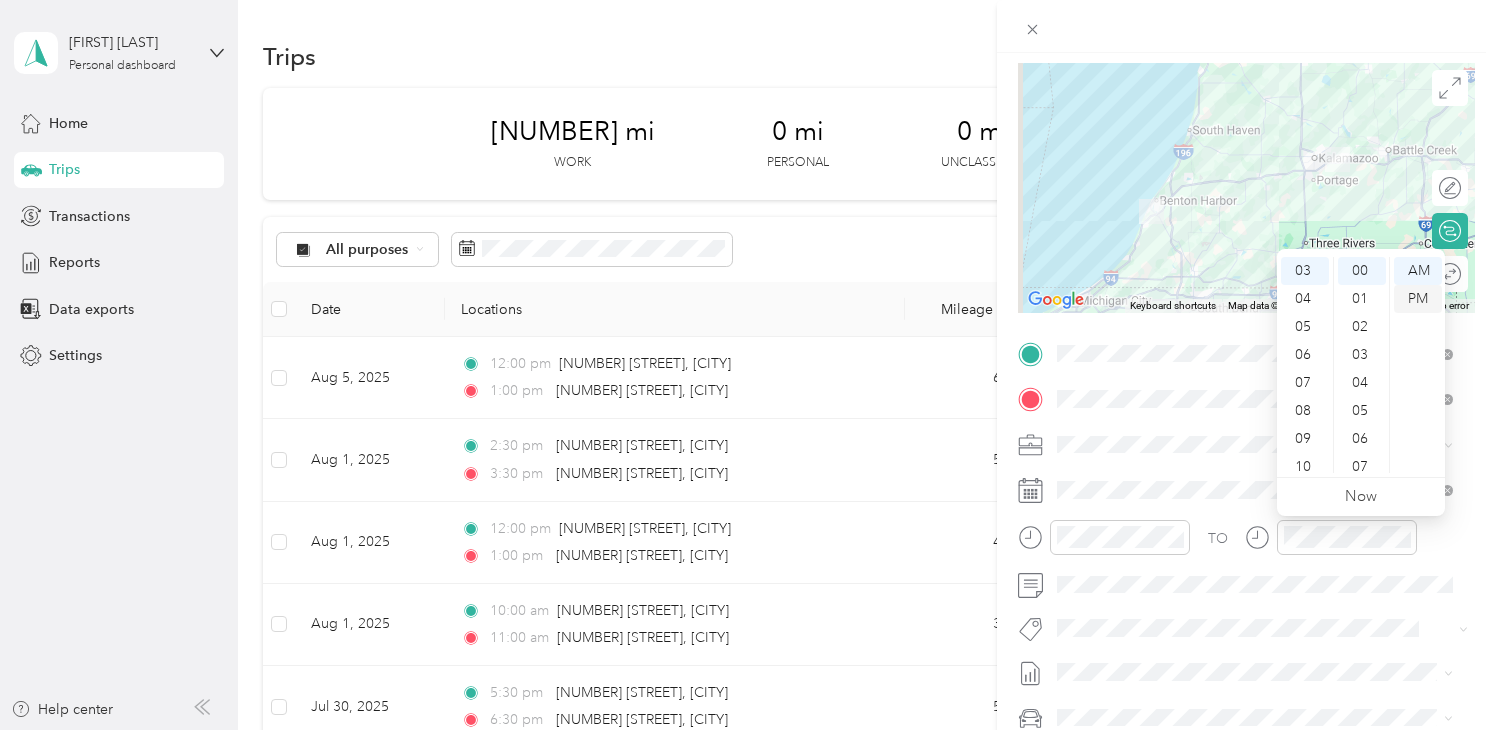 click on "PM" at bounding box center (1418, 299) 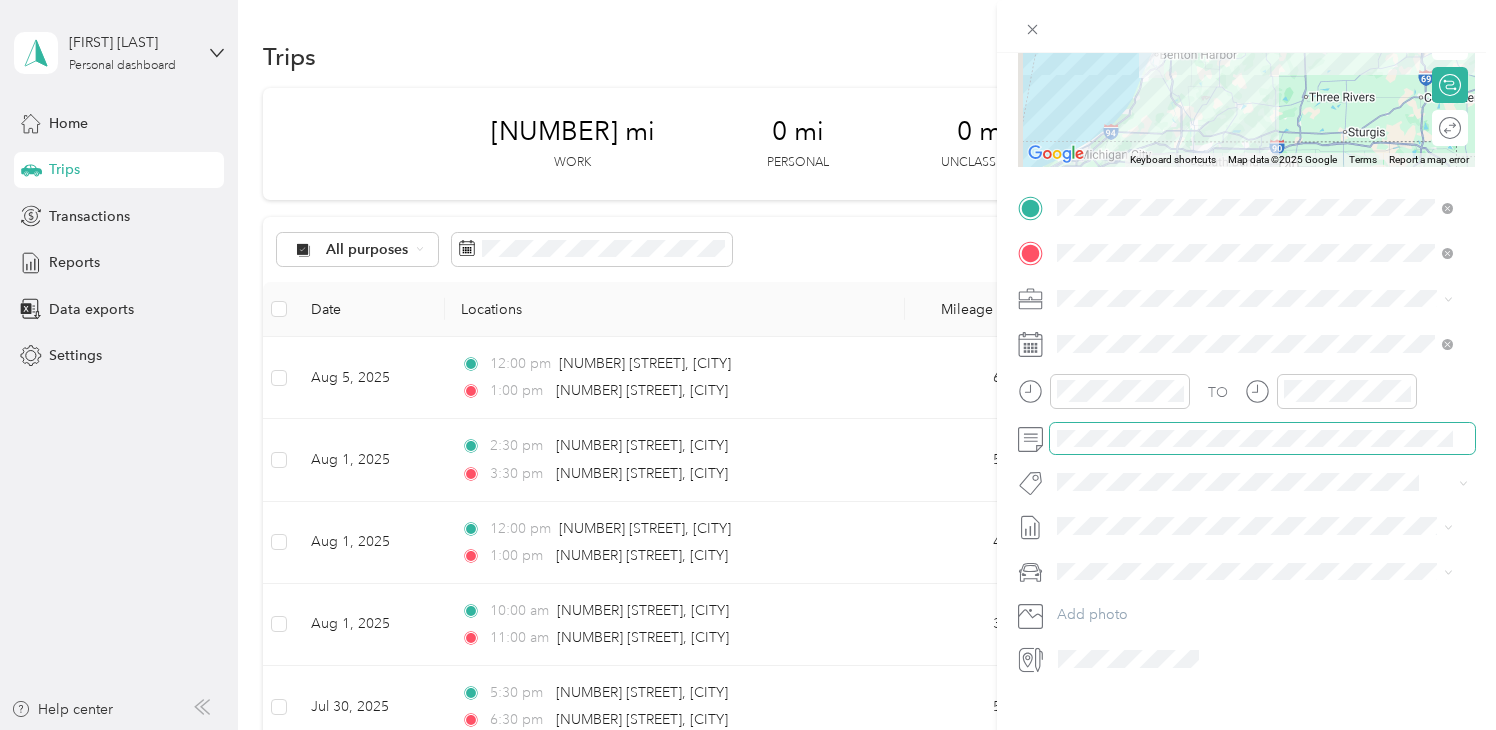 scroll, scrollTop: 318, scrollLeft: 0, axis: vertical 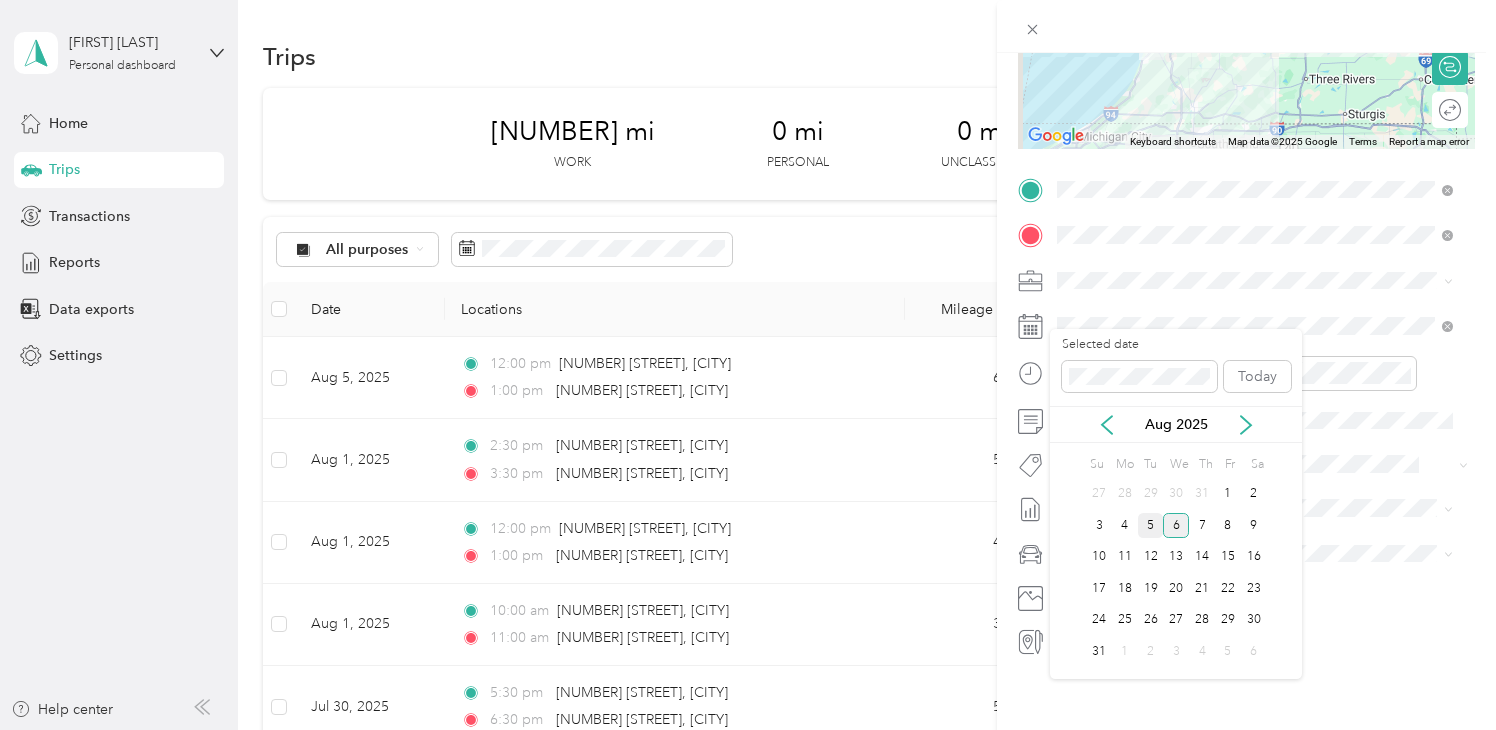 click on "5" at bounding box center (1151, 525) 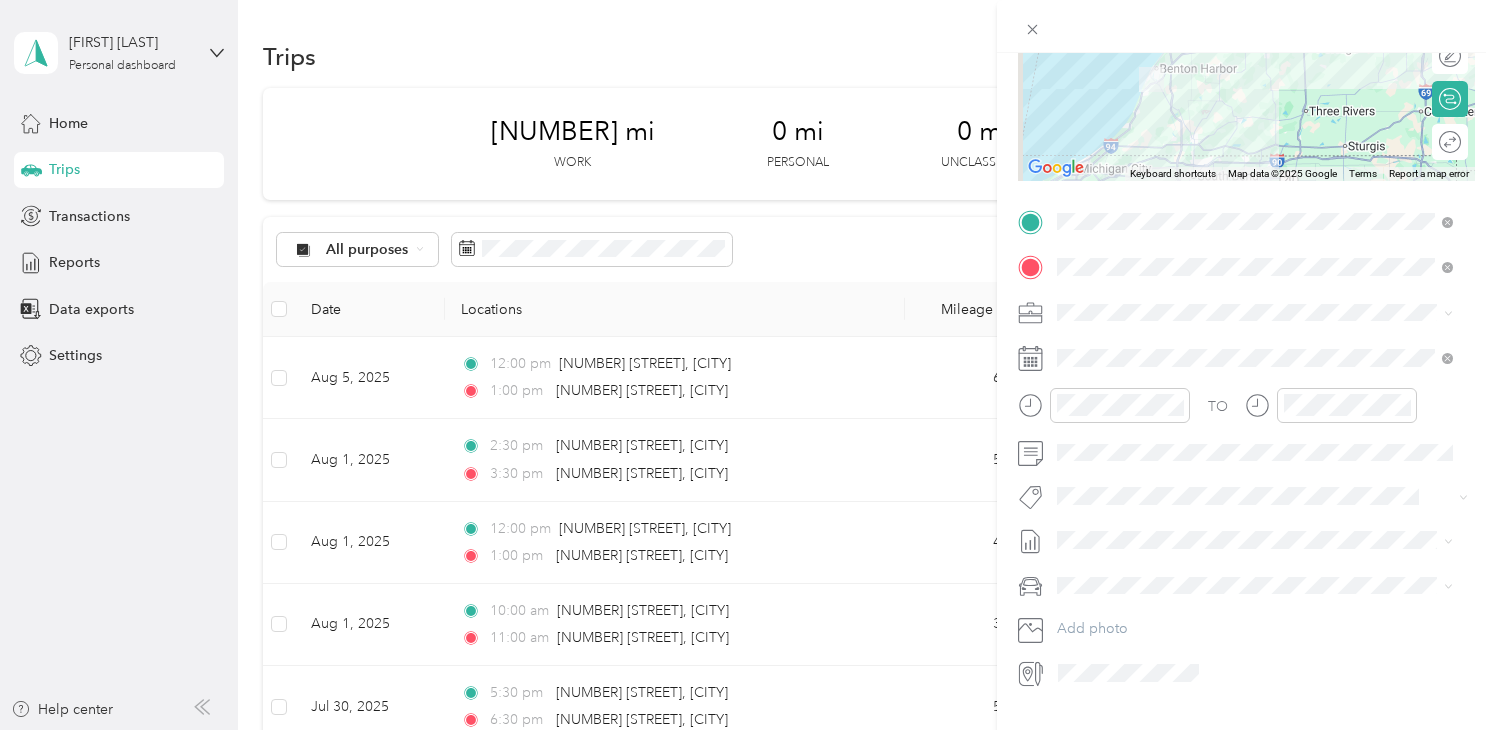 scroll, scrollTop: 0, scrollLeft: 0, axis: both 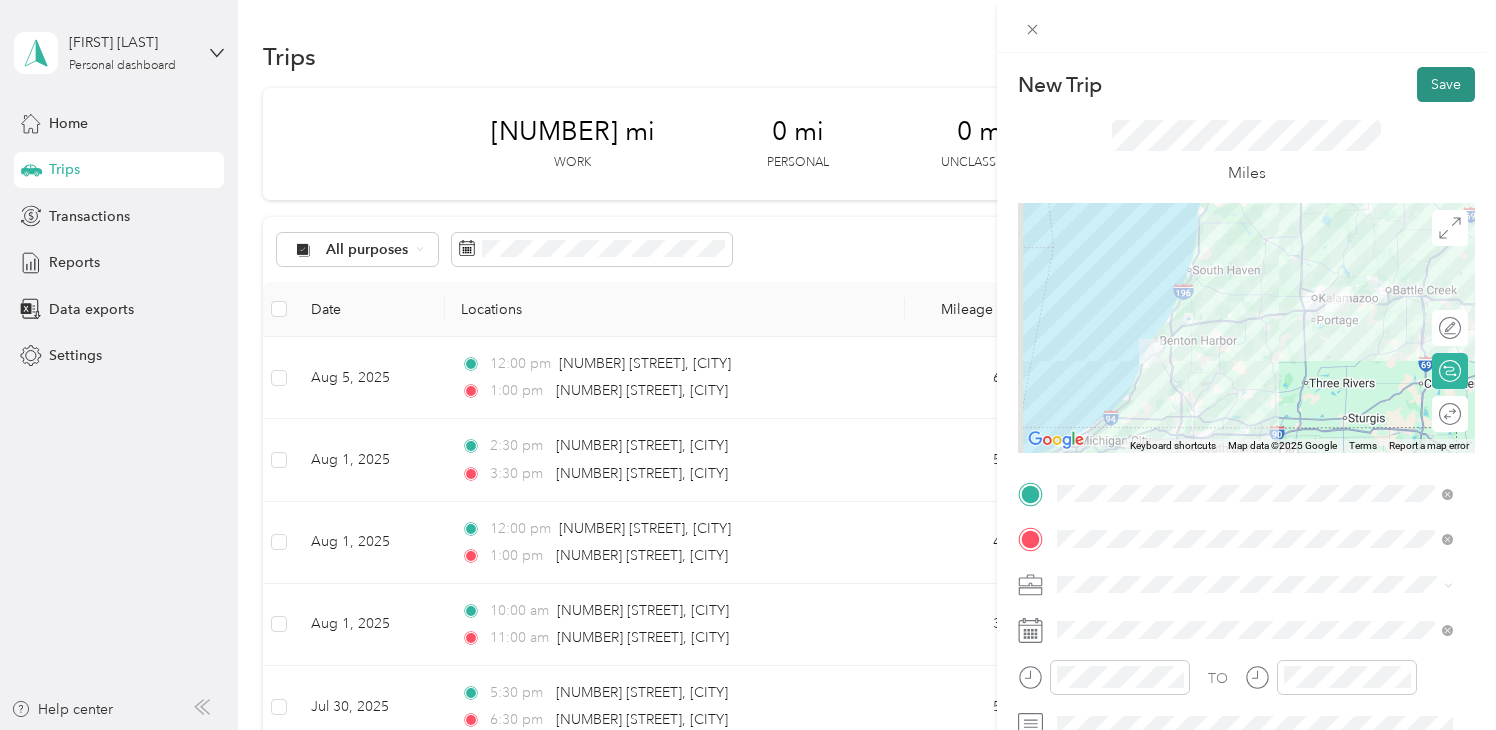 click on "Save" at bounding box center (1446, 84) 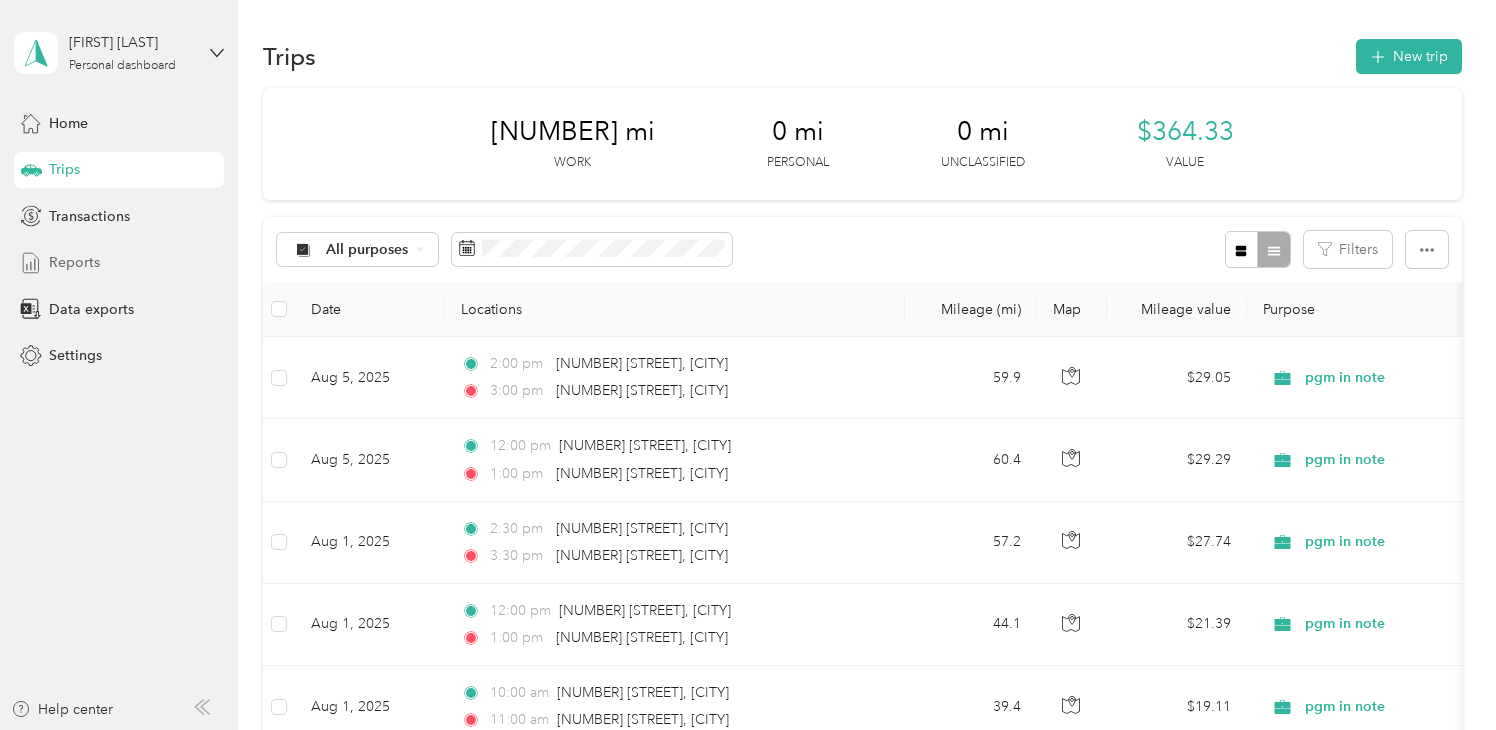 click on "Reports" at bounding box center [74, 262] 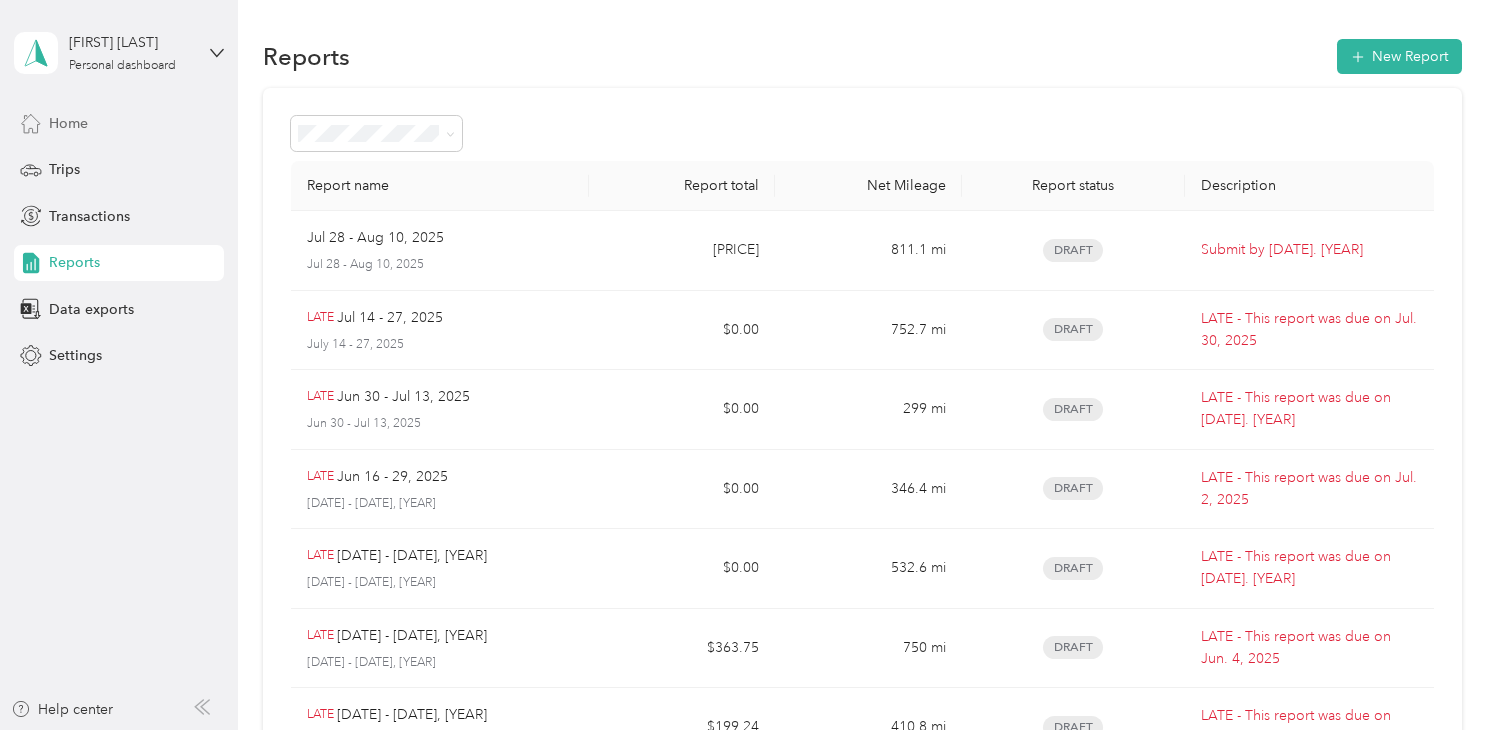 click on "Home" at bounding box center (68, 123) 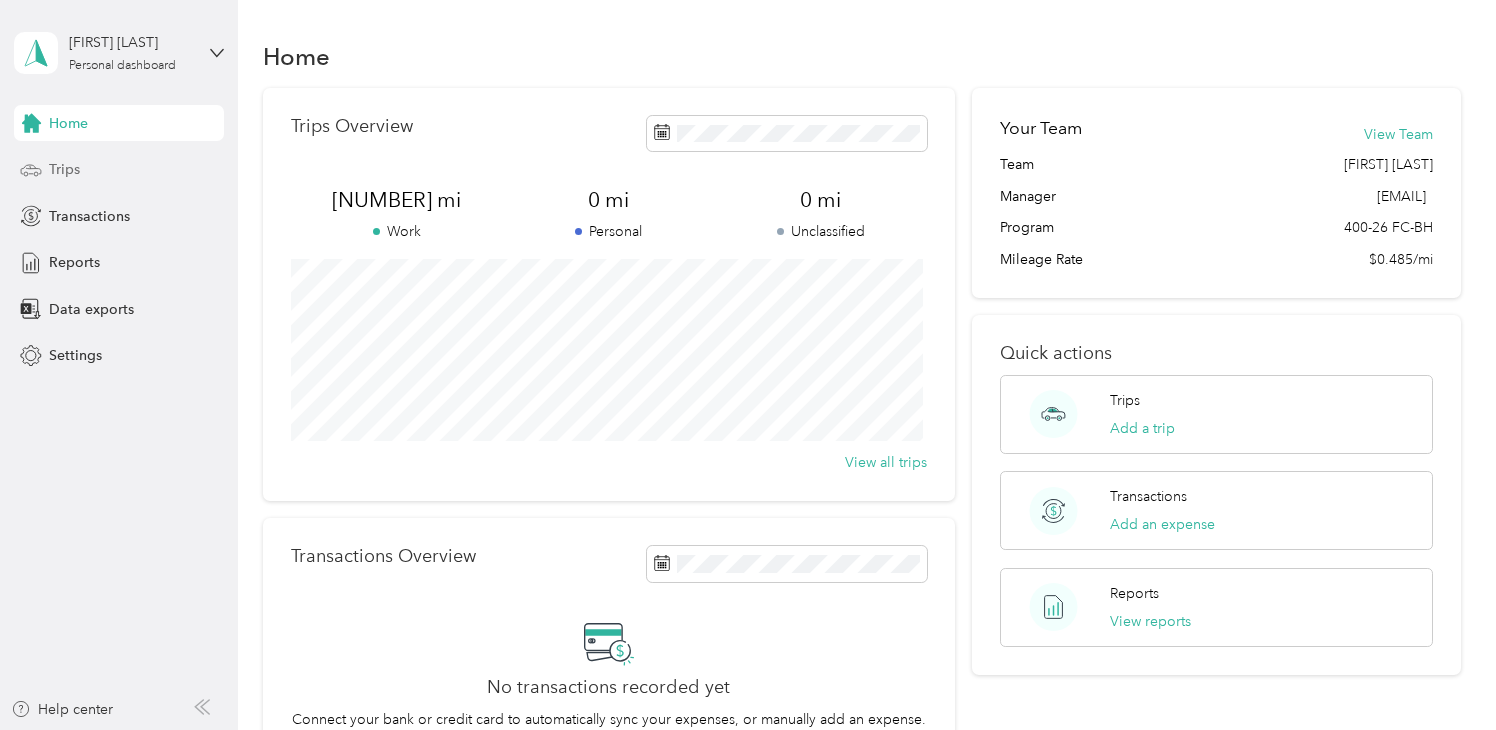 click on "Trips" at bounding box center (119, 170) 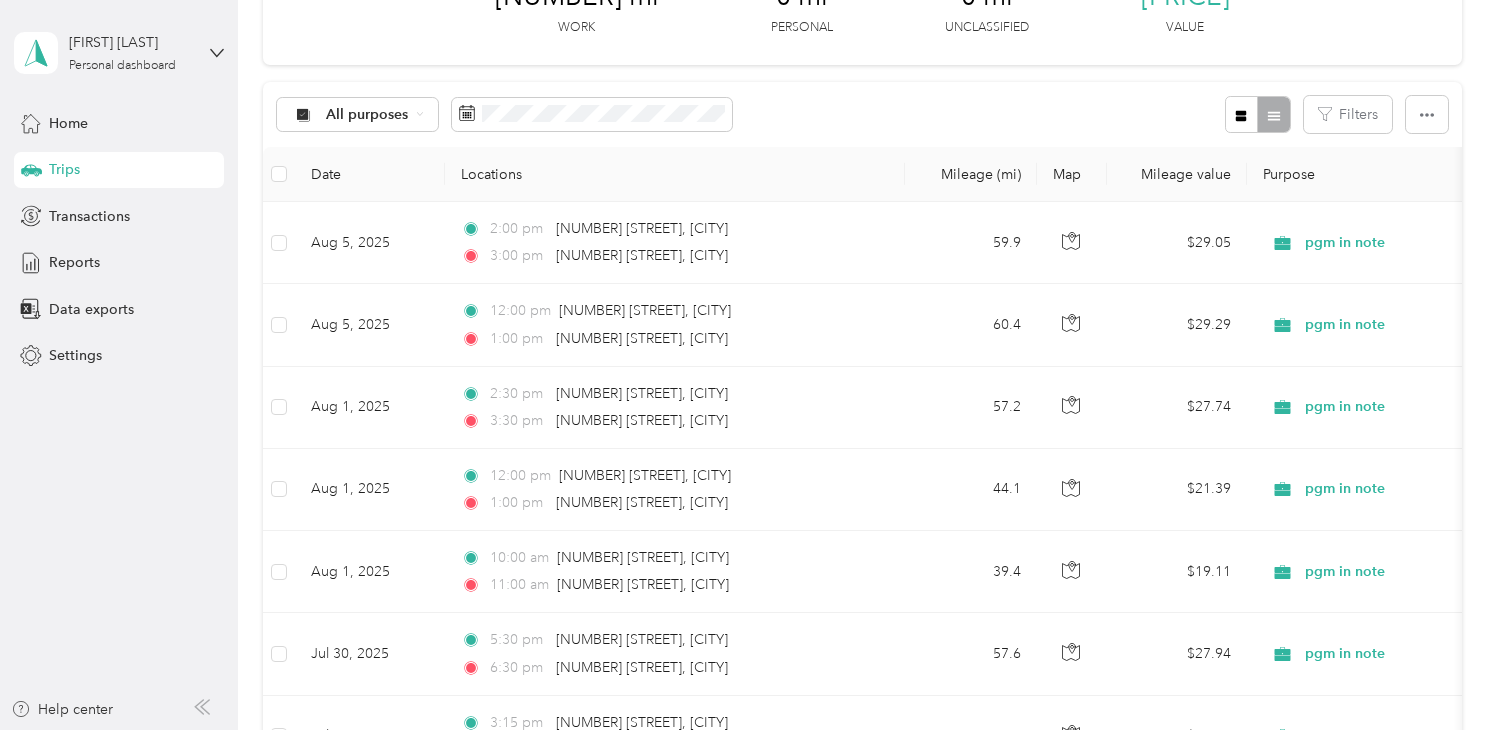 scroll, scrollTop: 128, scrollLeft: 0, axis: vertical 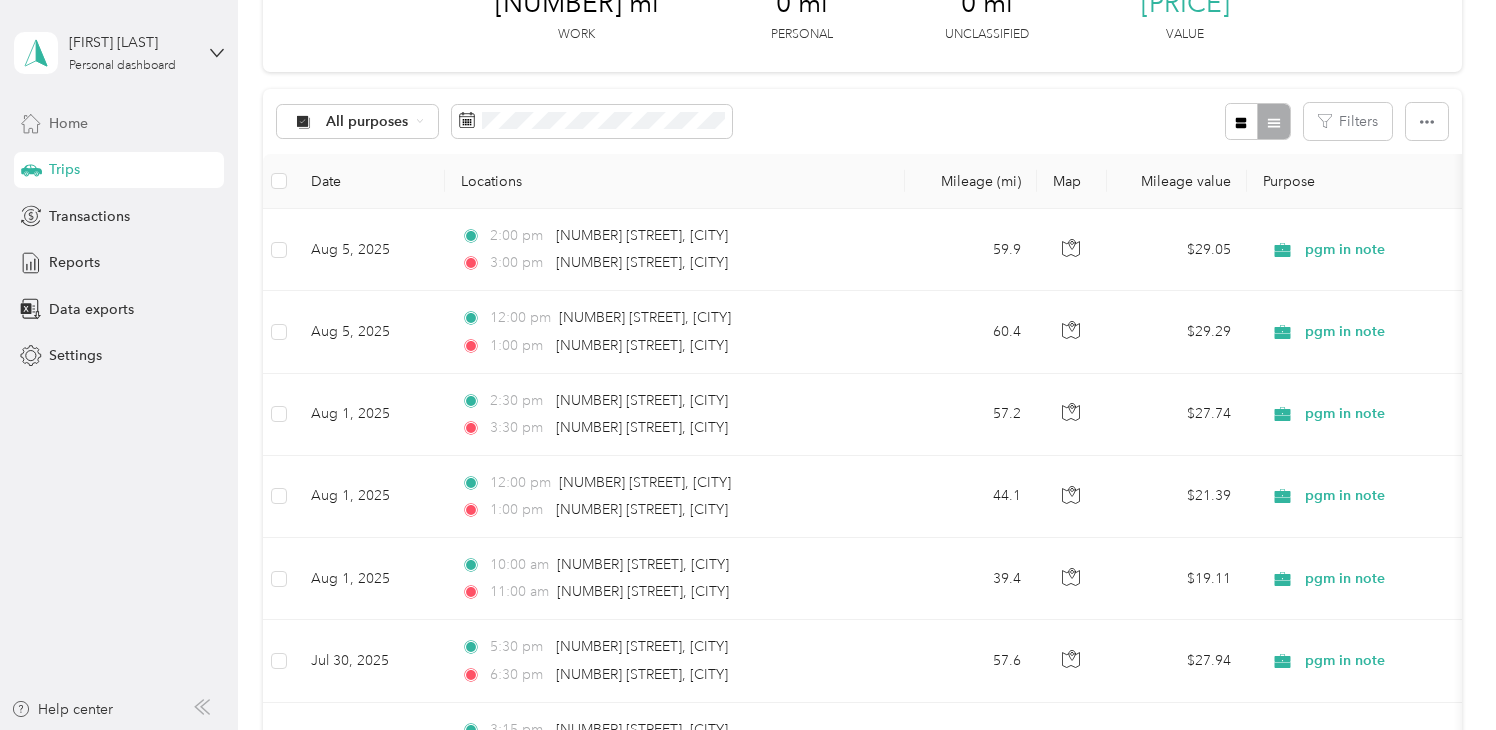 click on "Home" at bounding box center [119, 123] 